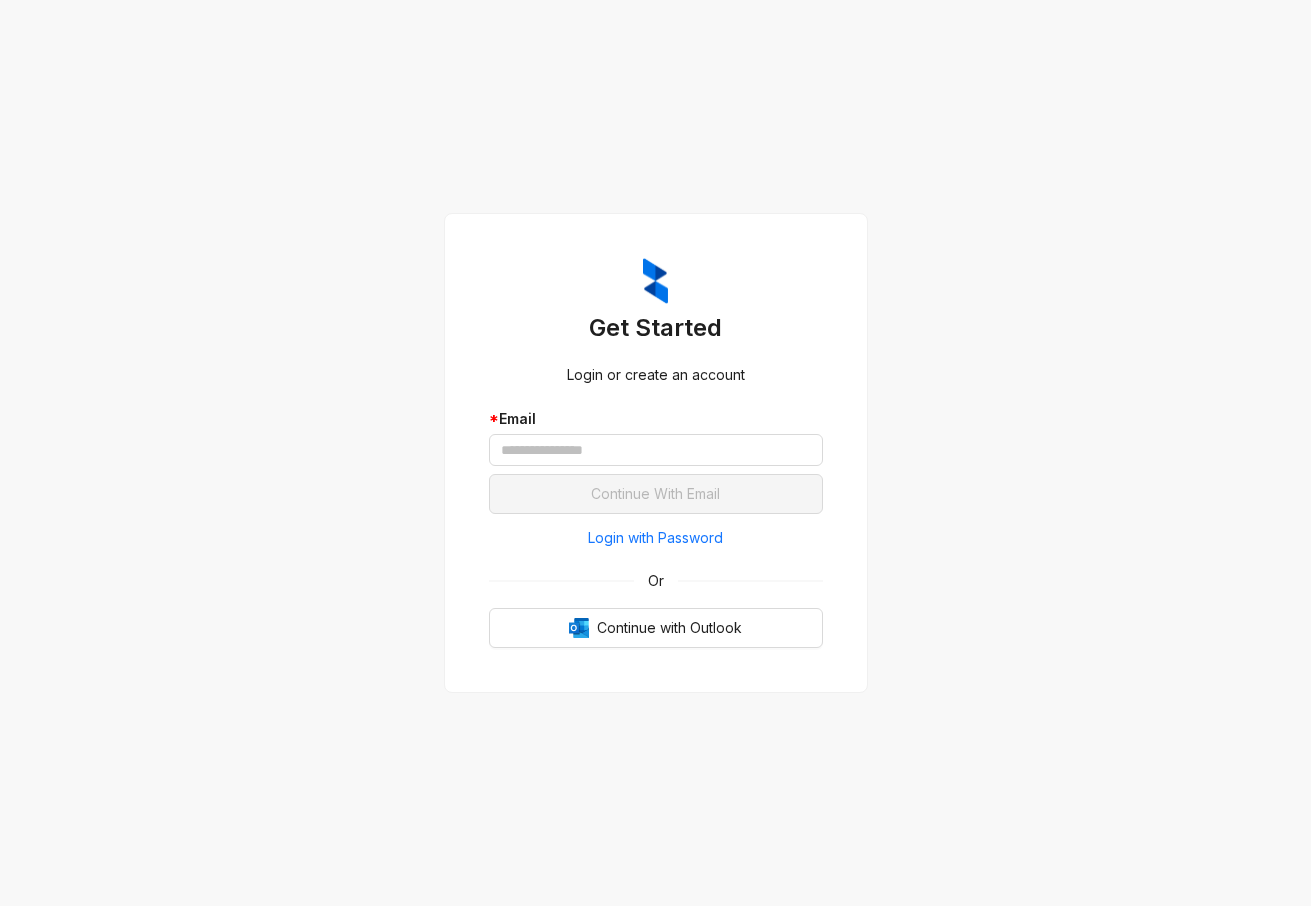scroll, scrollTop: 0, scrollLeft: 0, axis: both 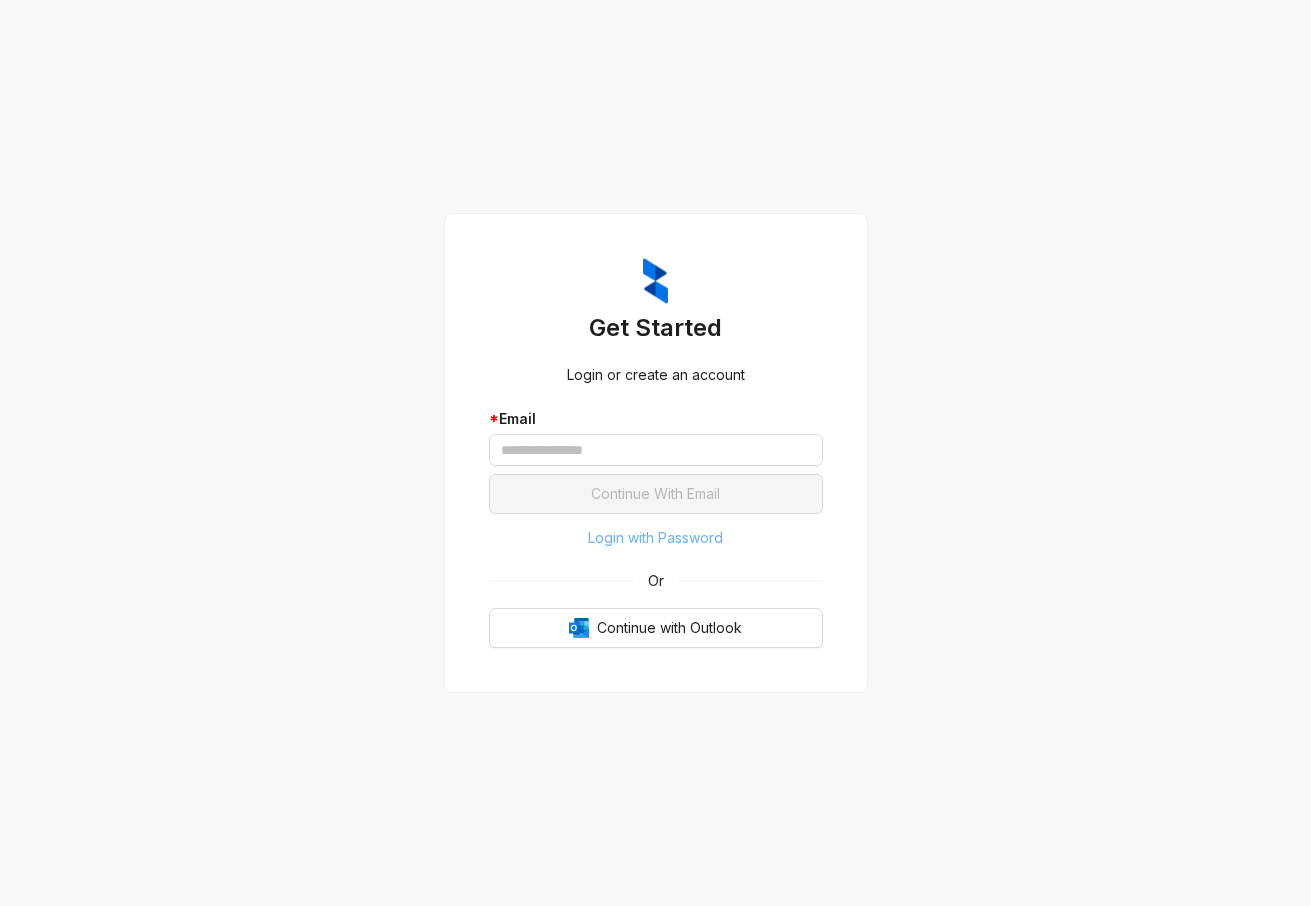 click on "Login with Password" at bounding box center [655, 538] 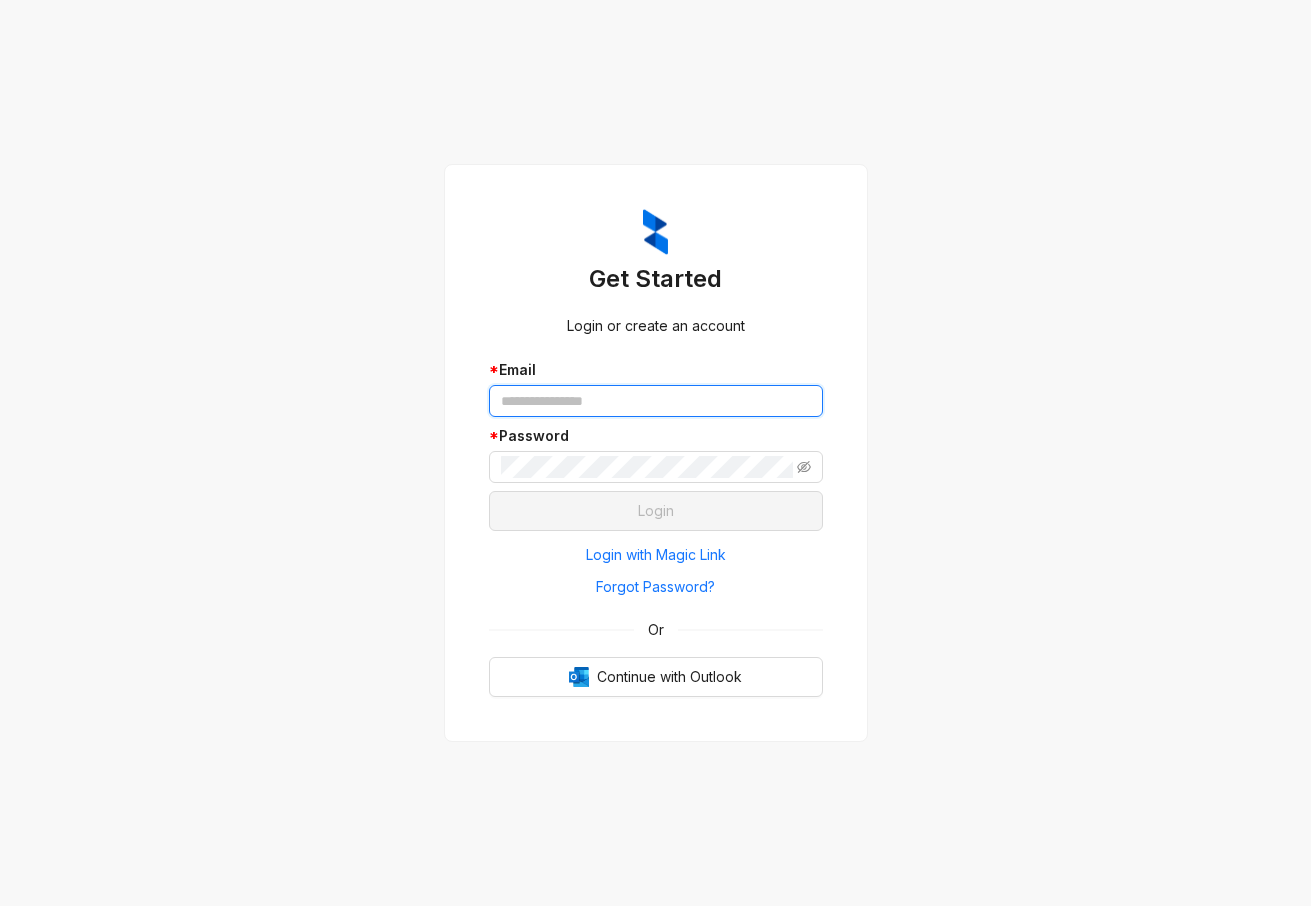 click at bounding box center (656, 401) 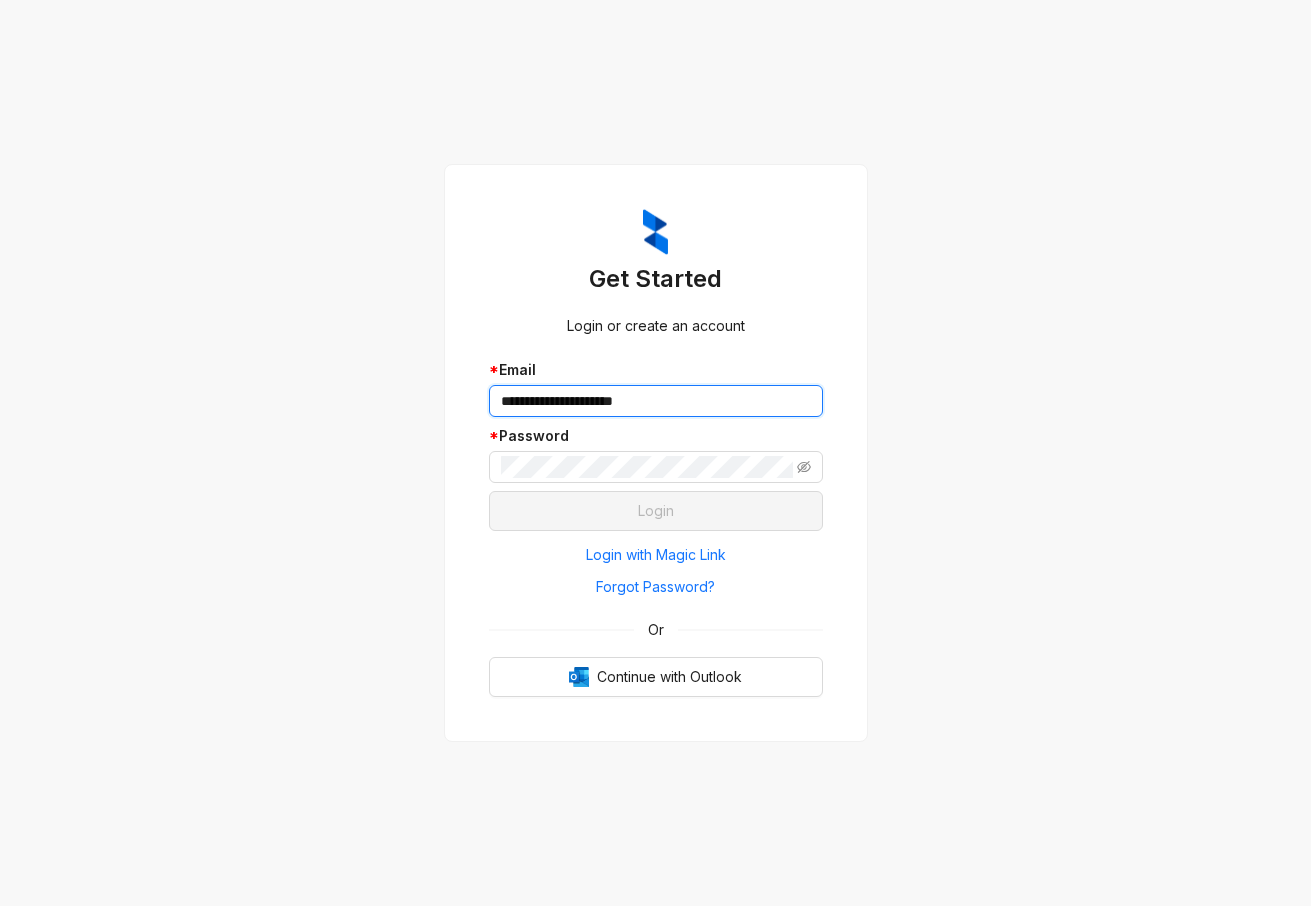type on "**********" 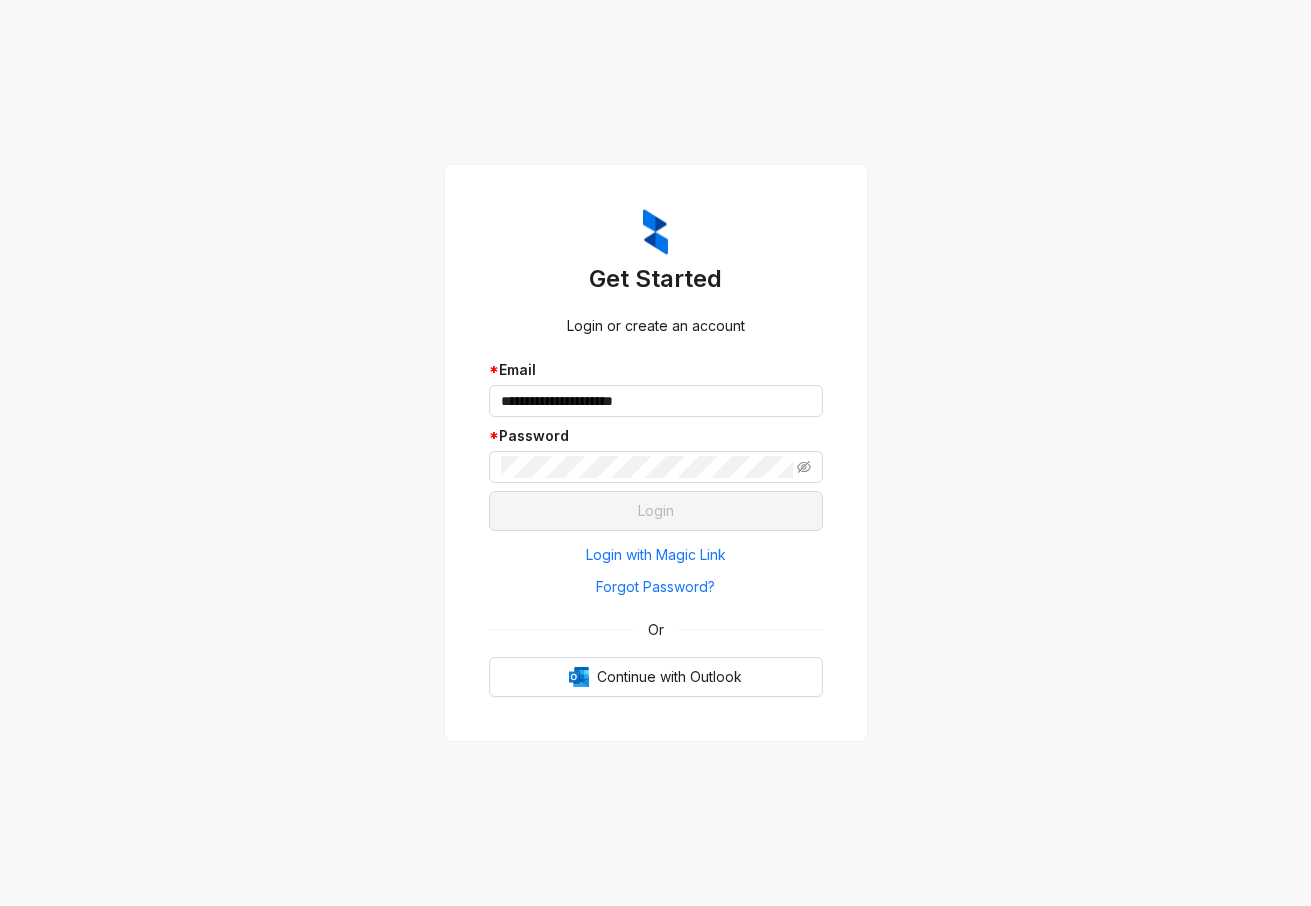 click on "**********" at bounding box center (655, 453) 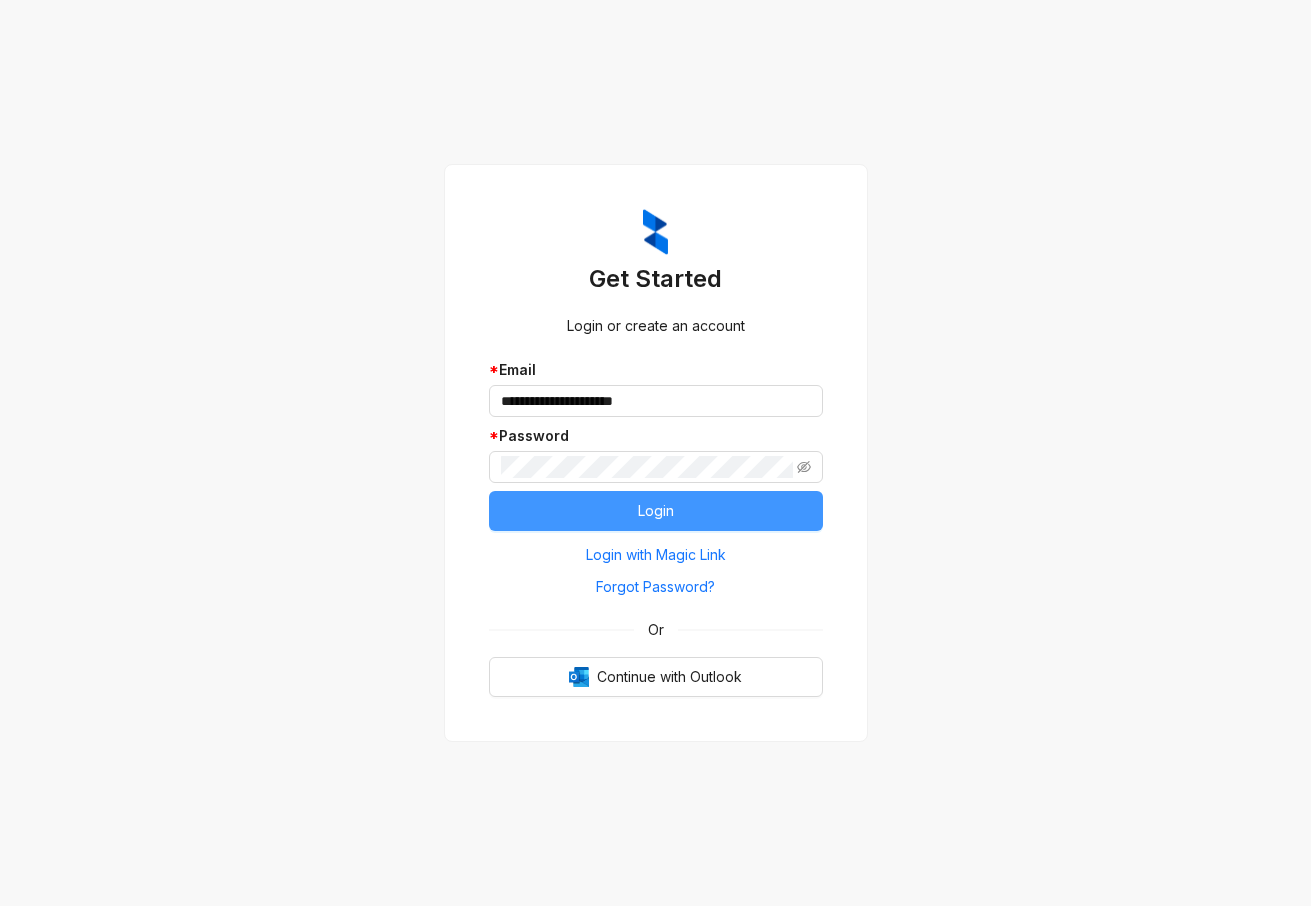 click on "Login" at bounding box center [656, 511] 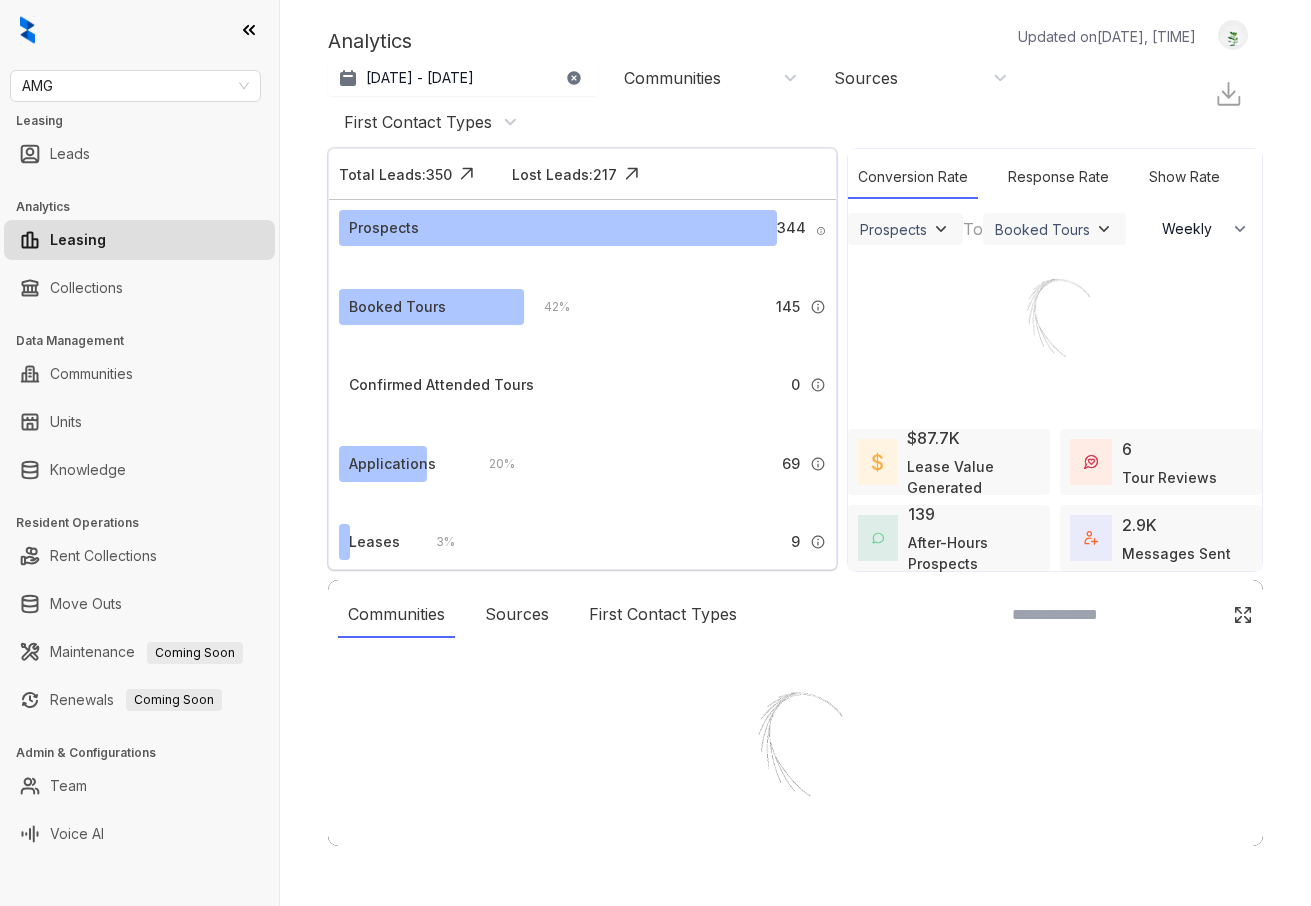 select on "******" 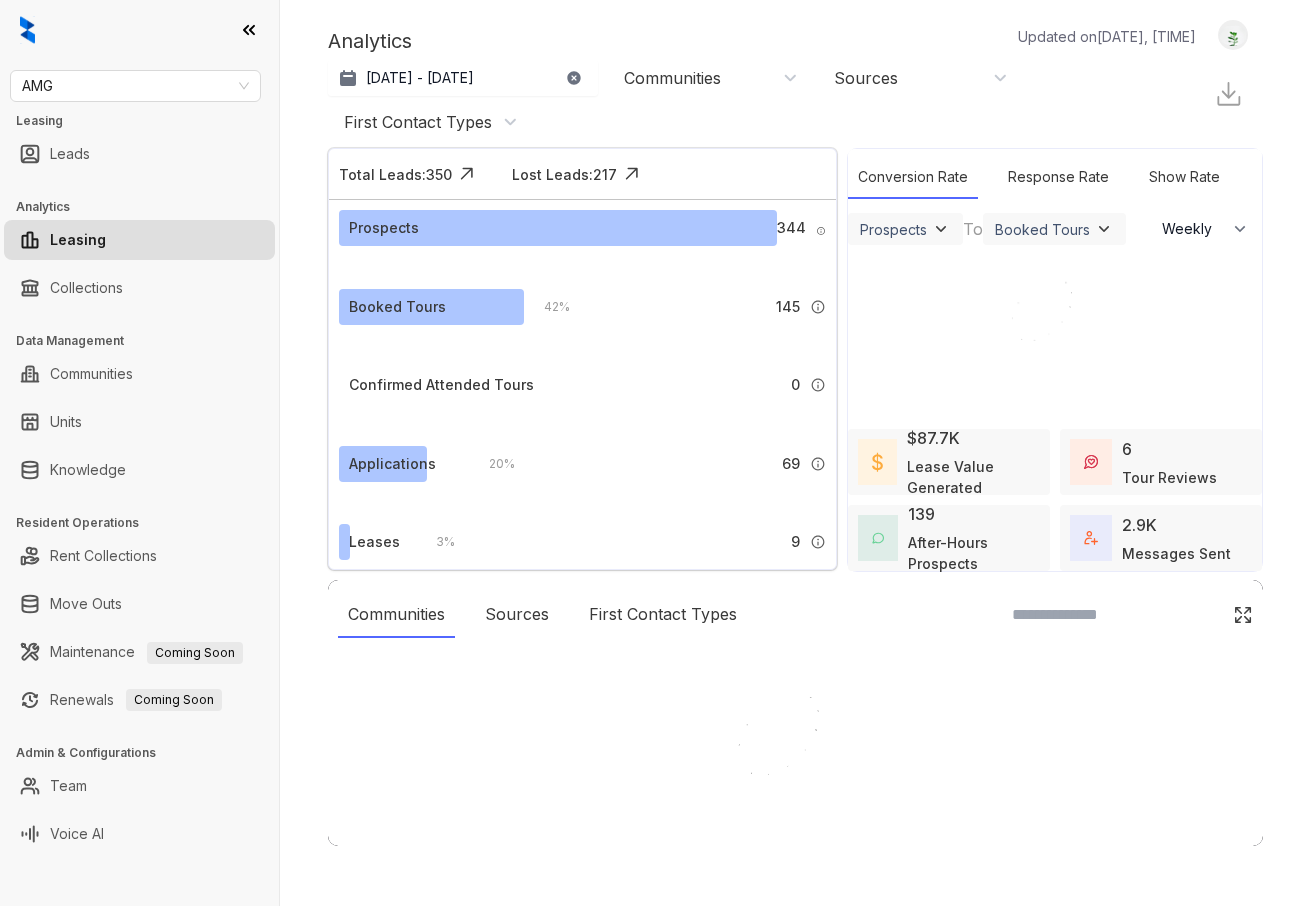 scroll, scrollTop: 0, scrollLeft: 0, axis: both 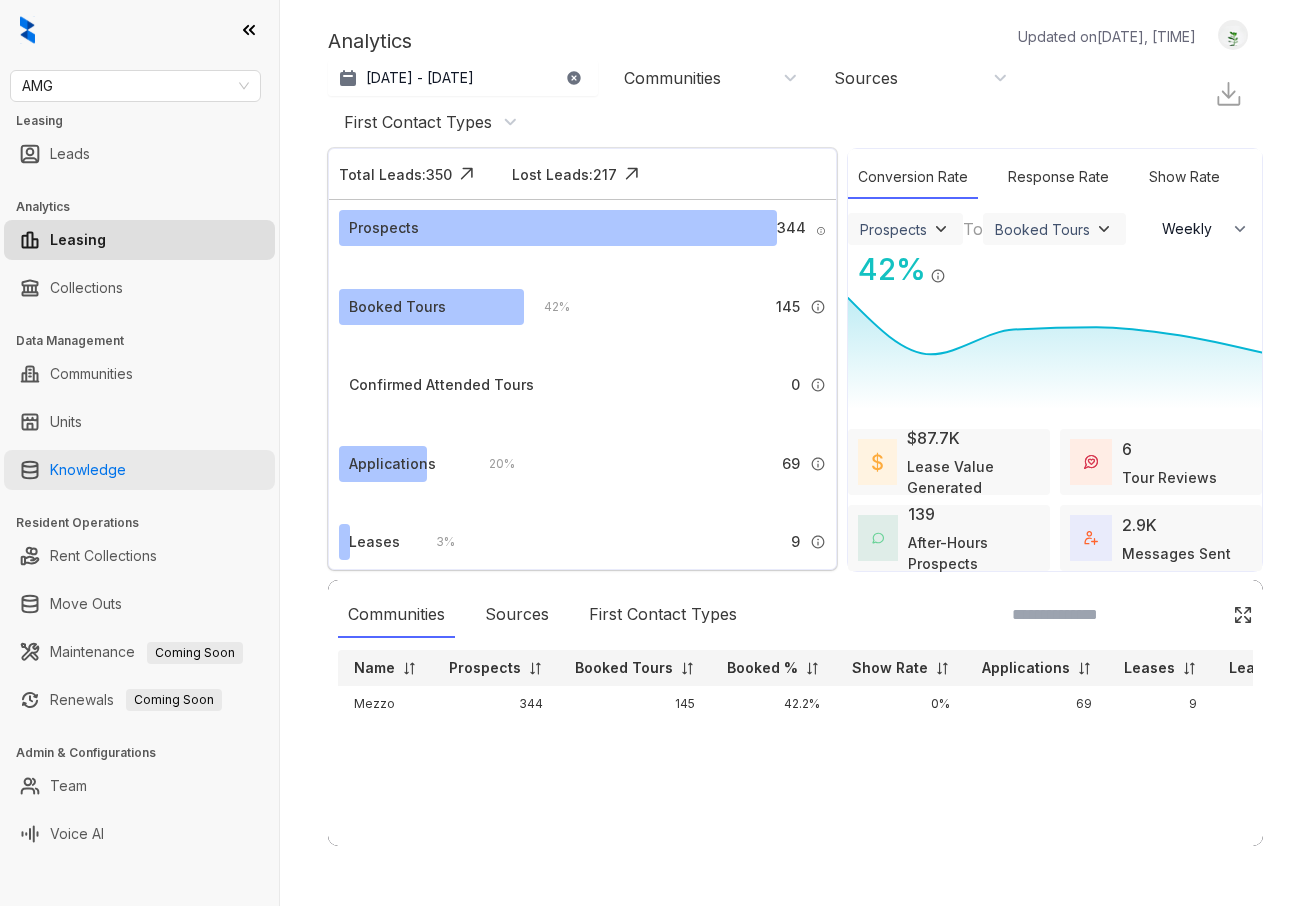 click on "Knowledge" at bounding box center [88, 470] 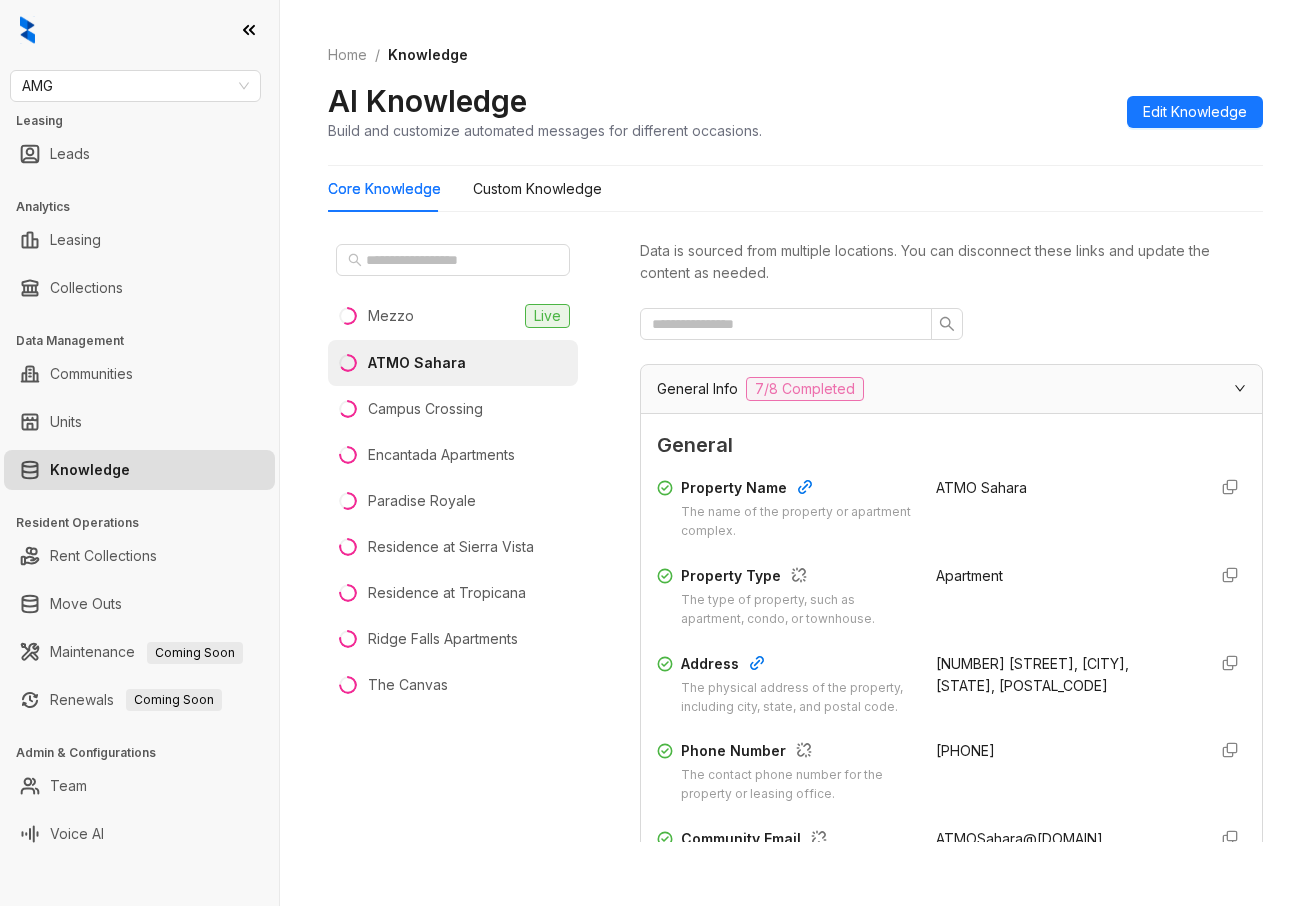 click at bounding box center [139, 30] 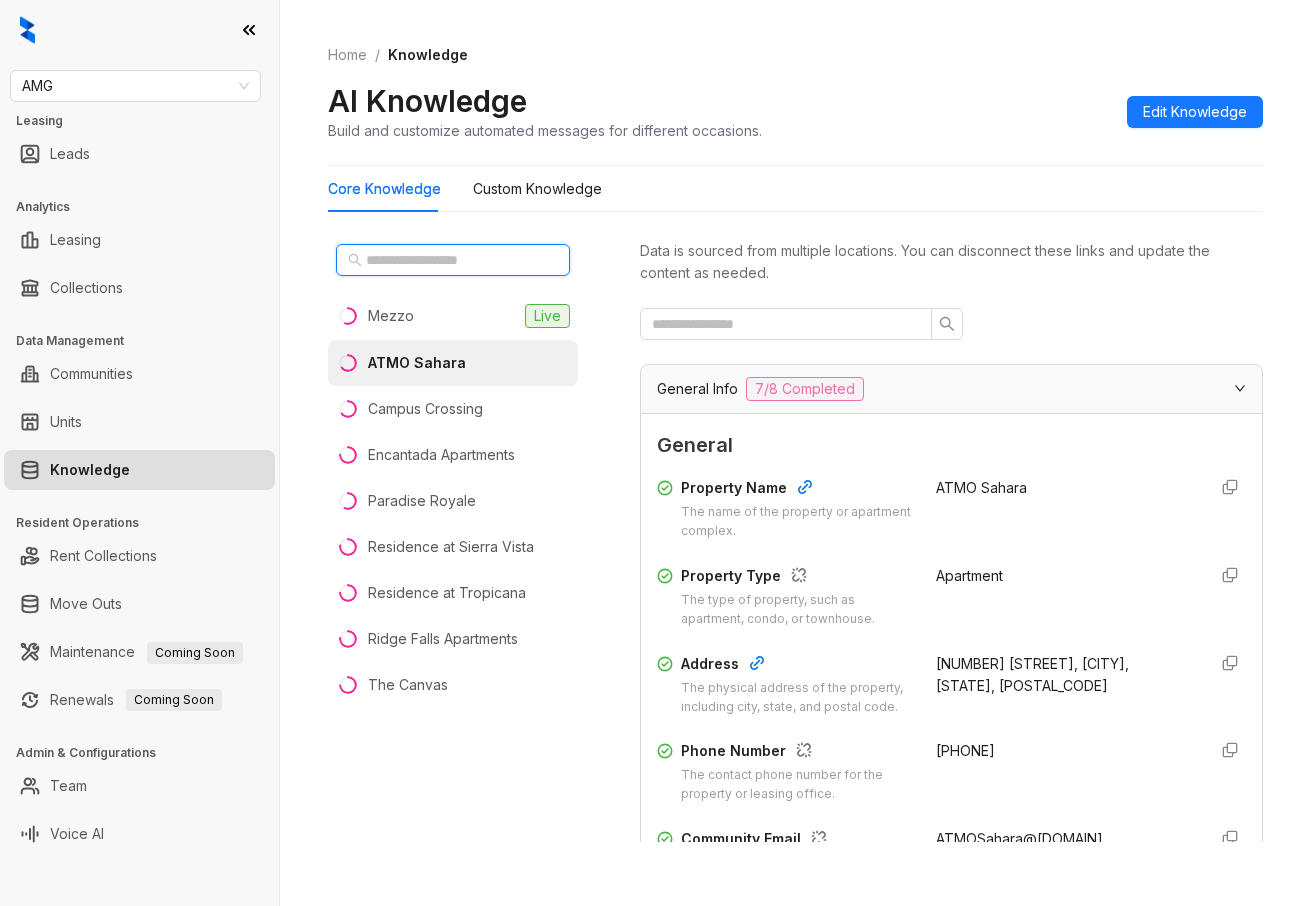 click at bounding box center (454, 260) 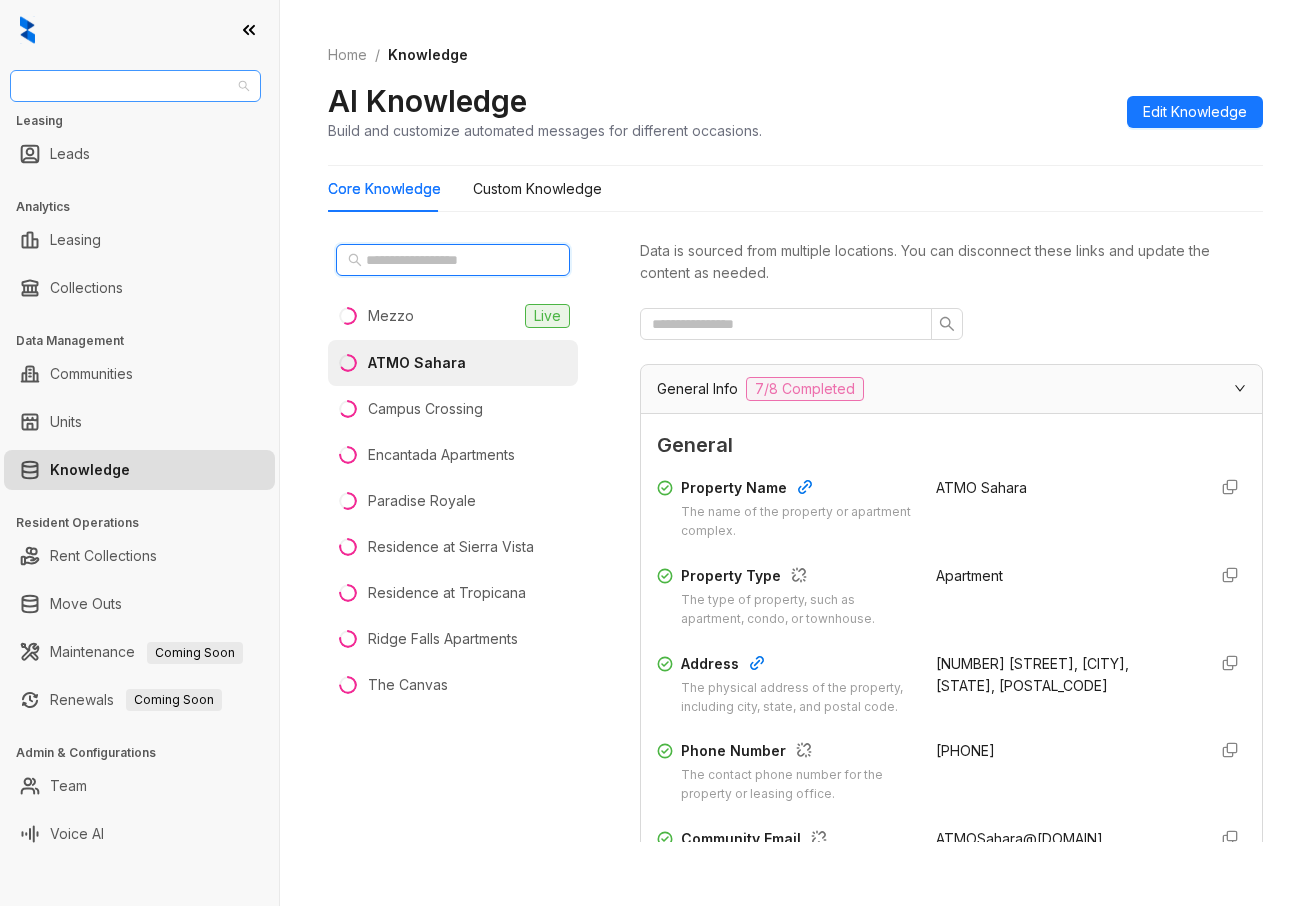 click on "AMG" at bounding box center (135, 86) 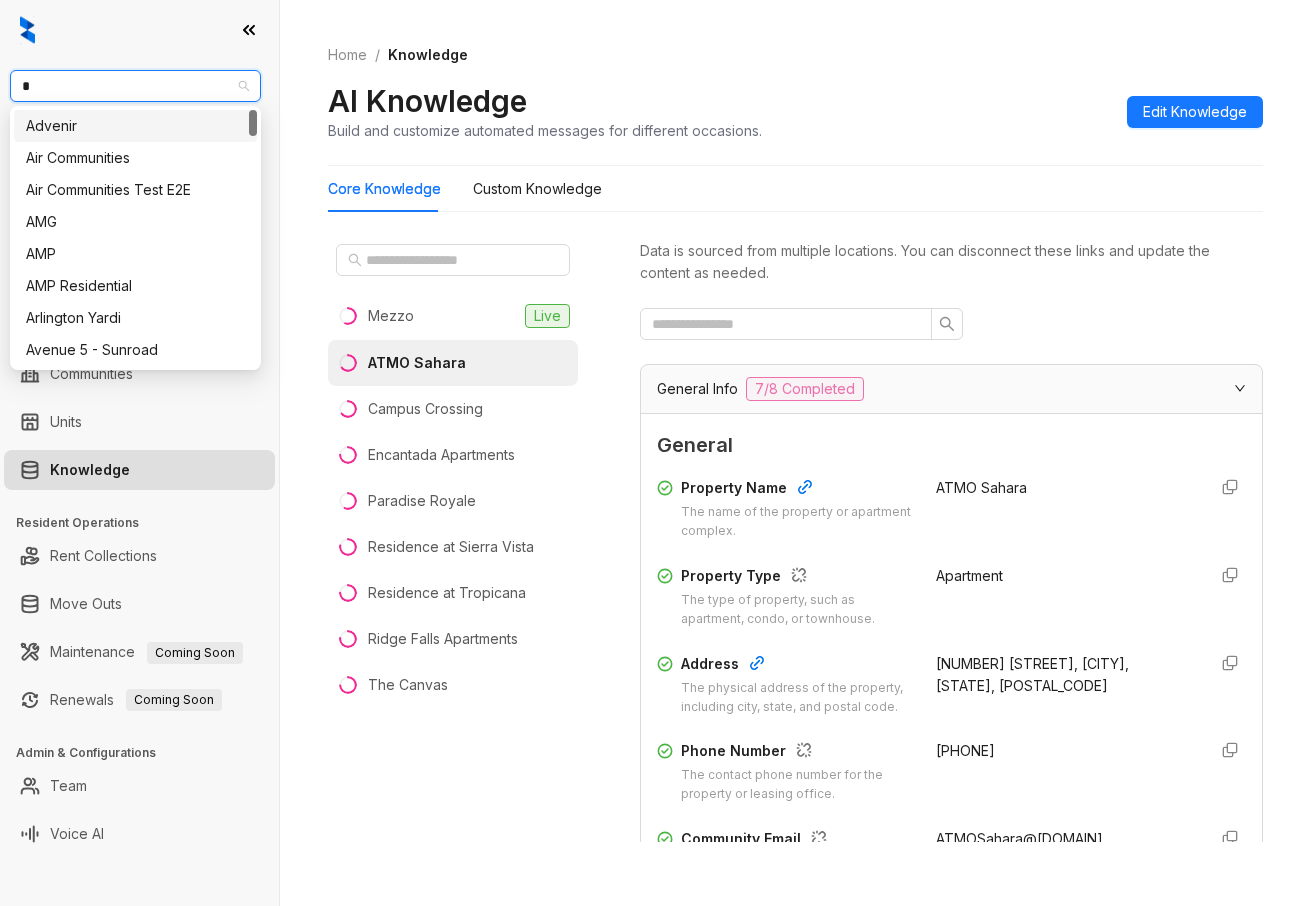 type on "**" 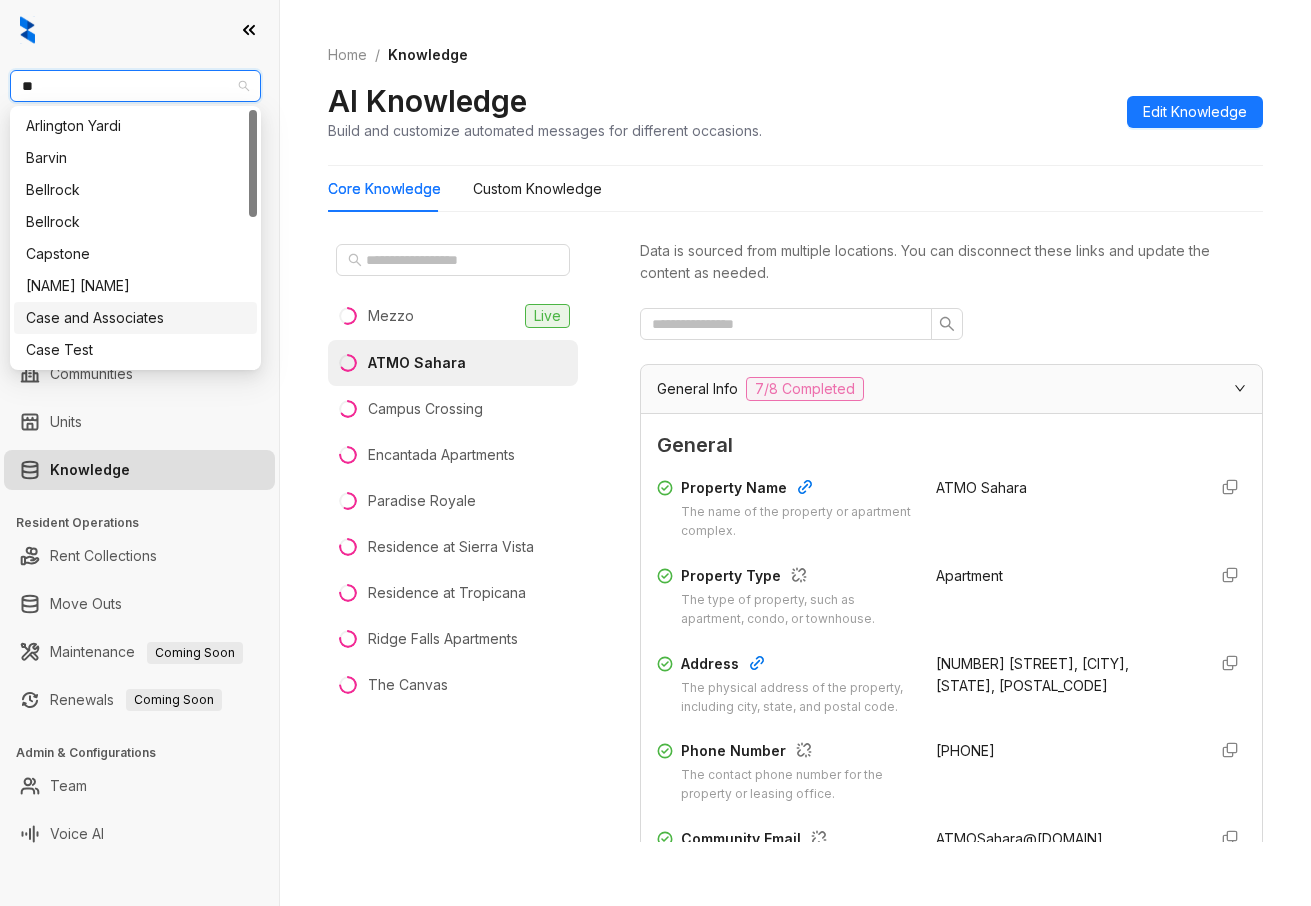 click on "Case and Associates" at bounding box center [135, 318] 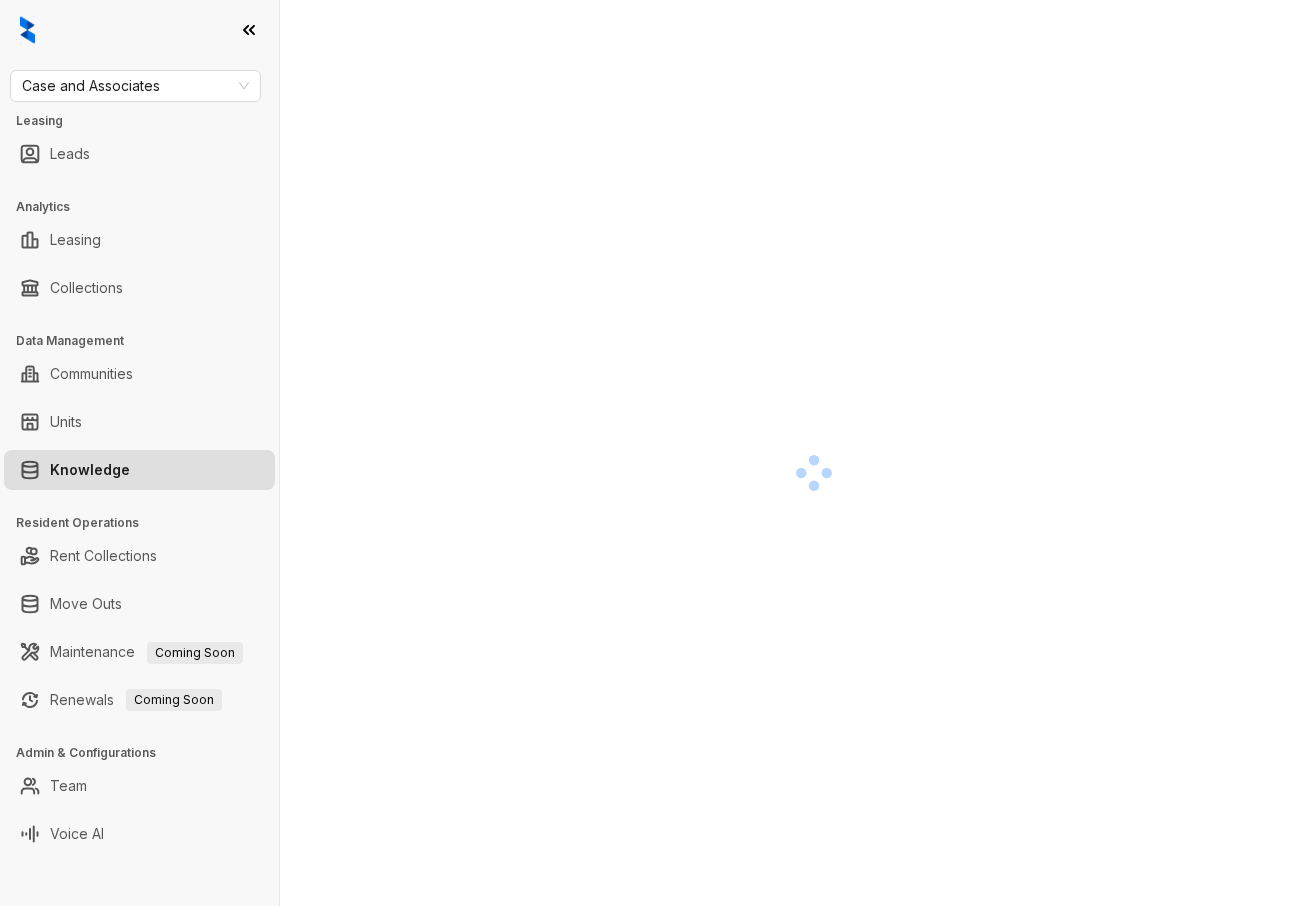scroll, scrollTop: 0, scrollLeft: 0, axis: both 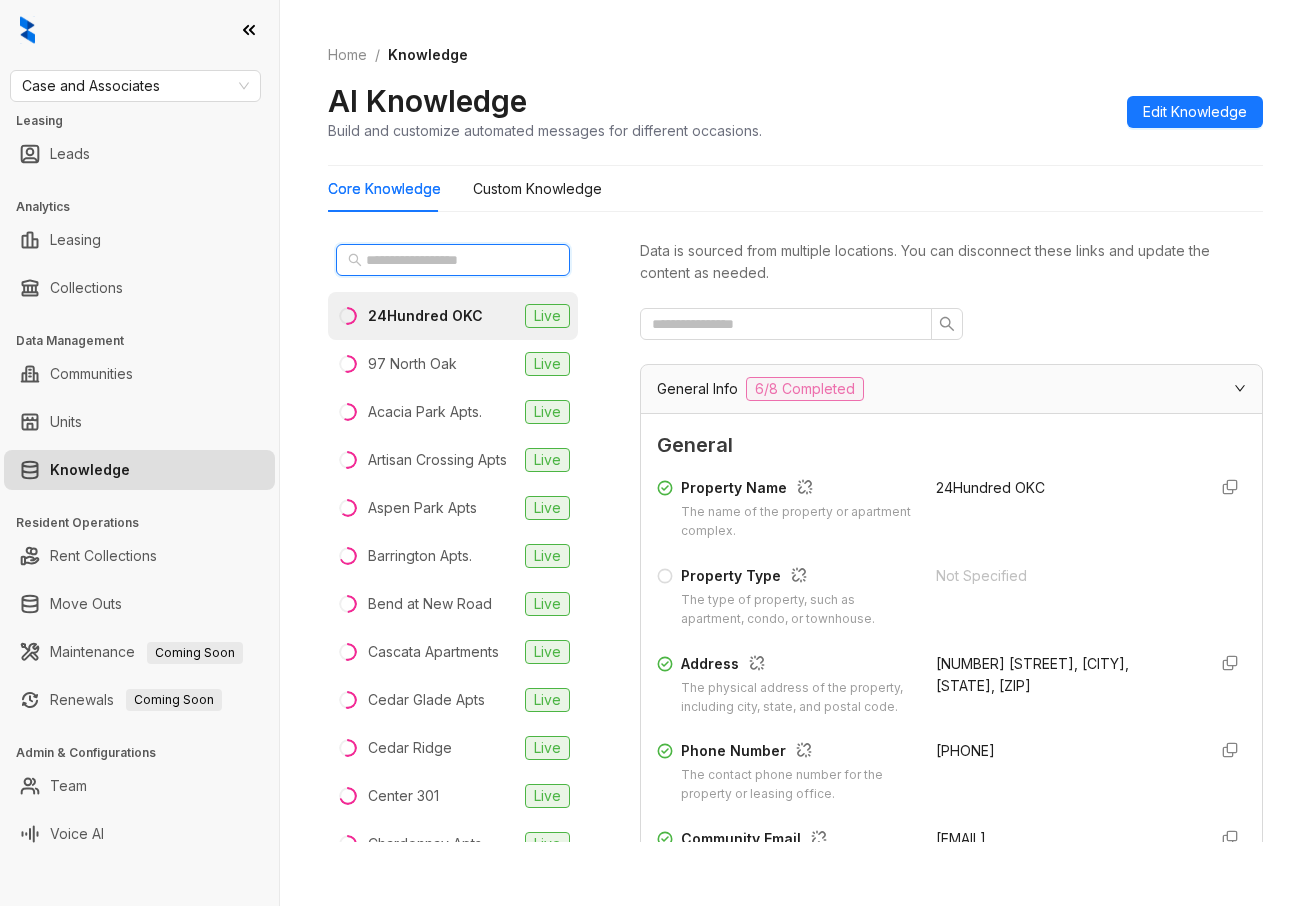 click at bounding box center [454, 260] 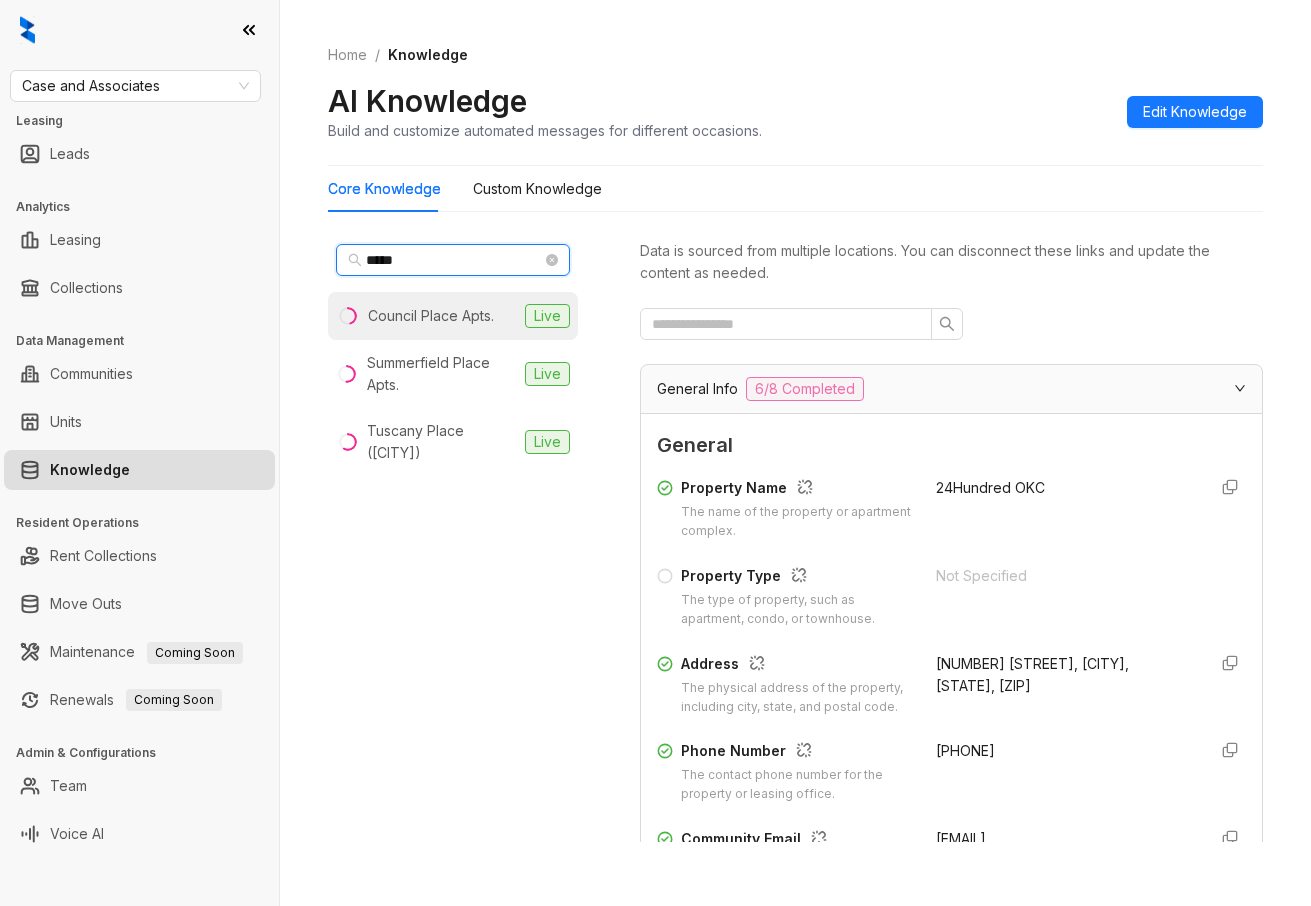 type on "*****" 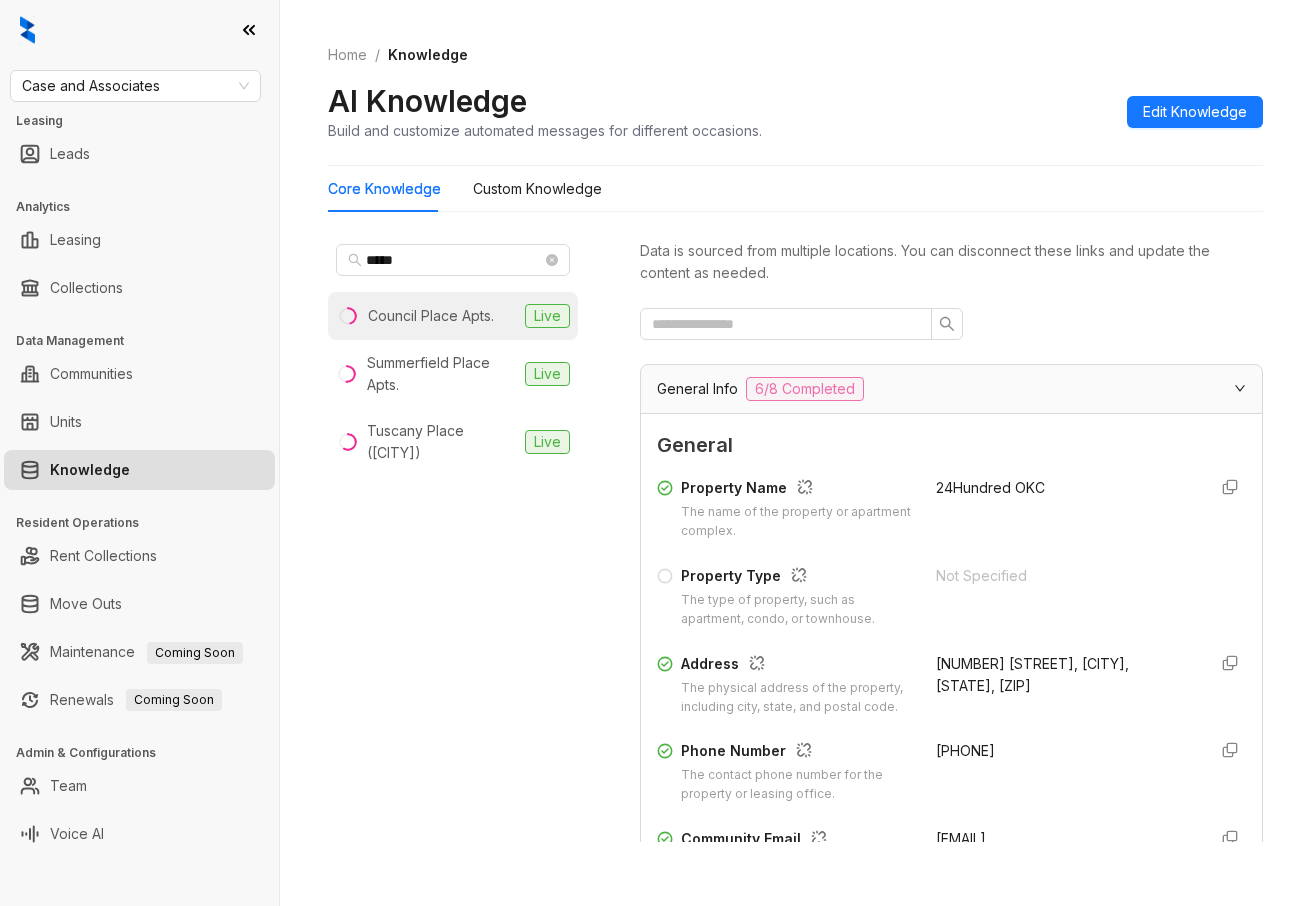 click on "Council Place Apts." at bounding box center [431, 316] 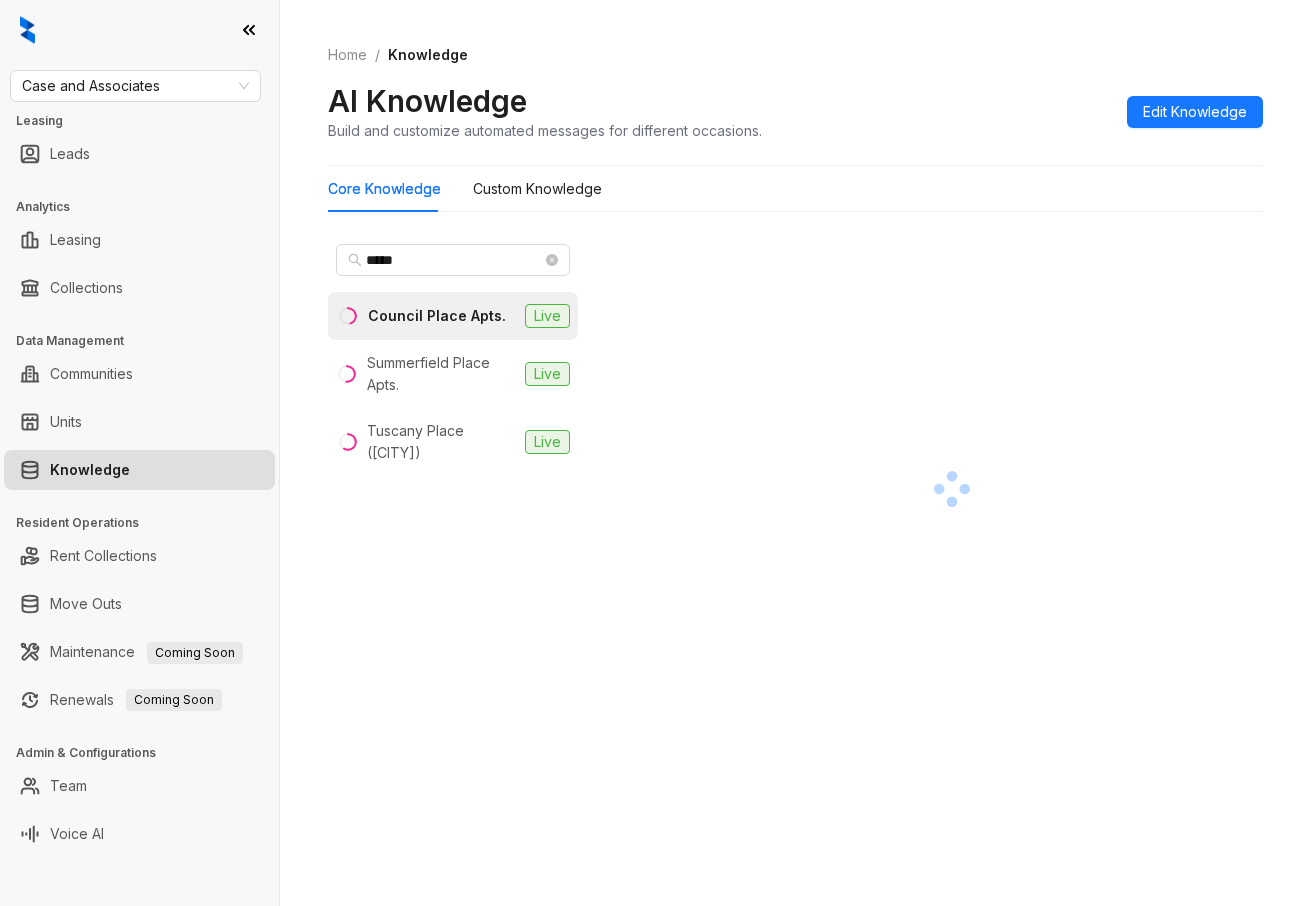 click at bounding box center [139, 30] 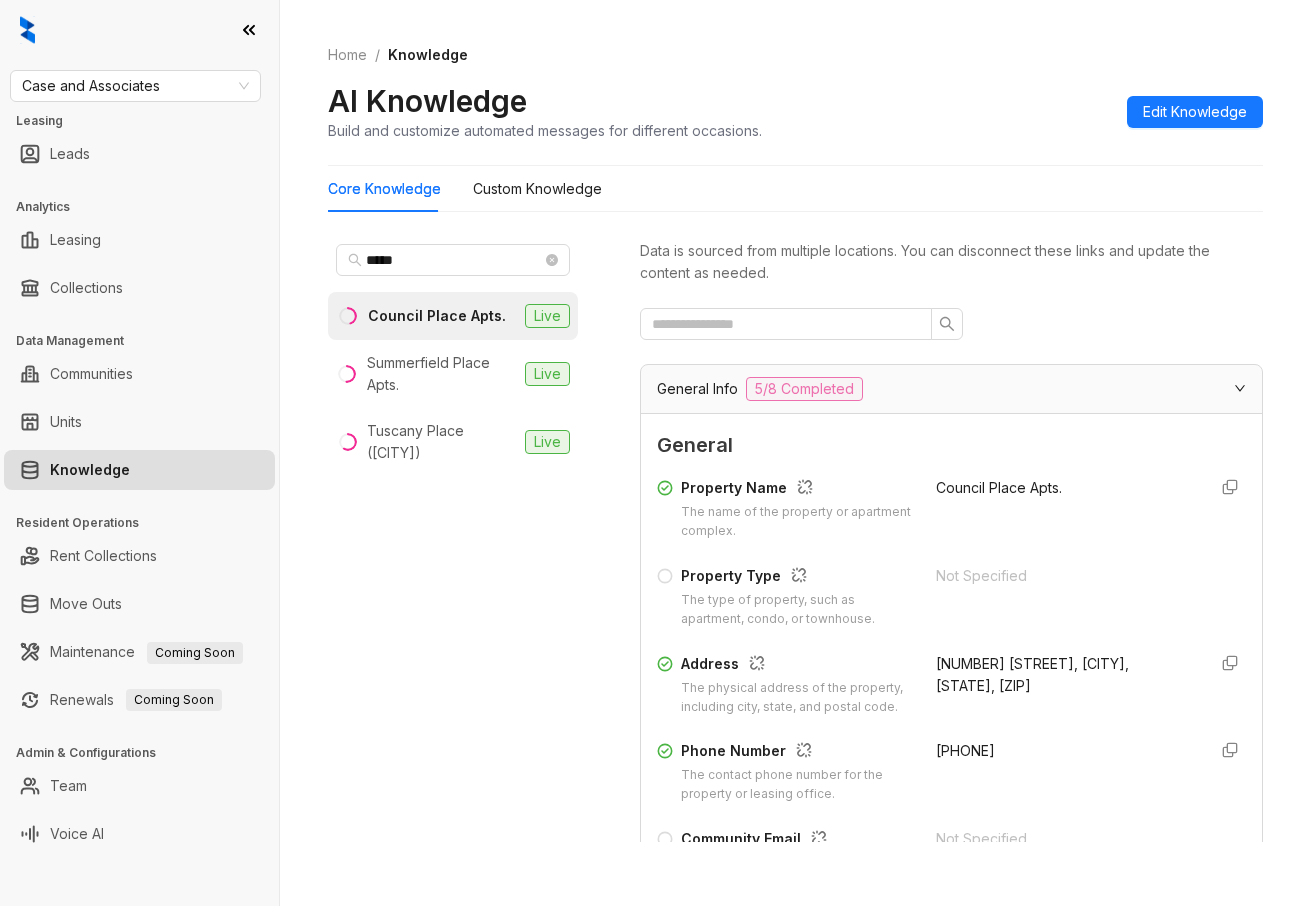 click at bounding box center [139, 30] 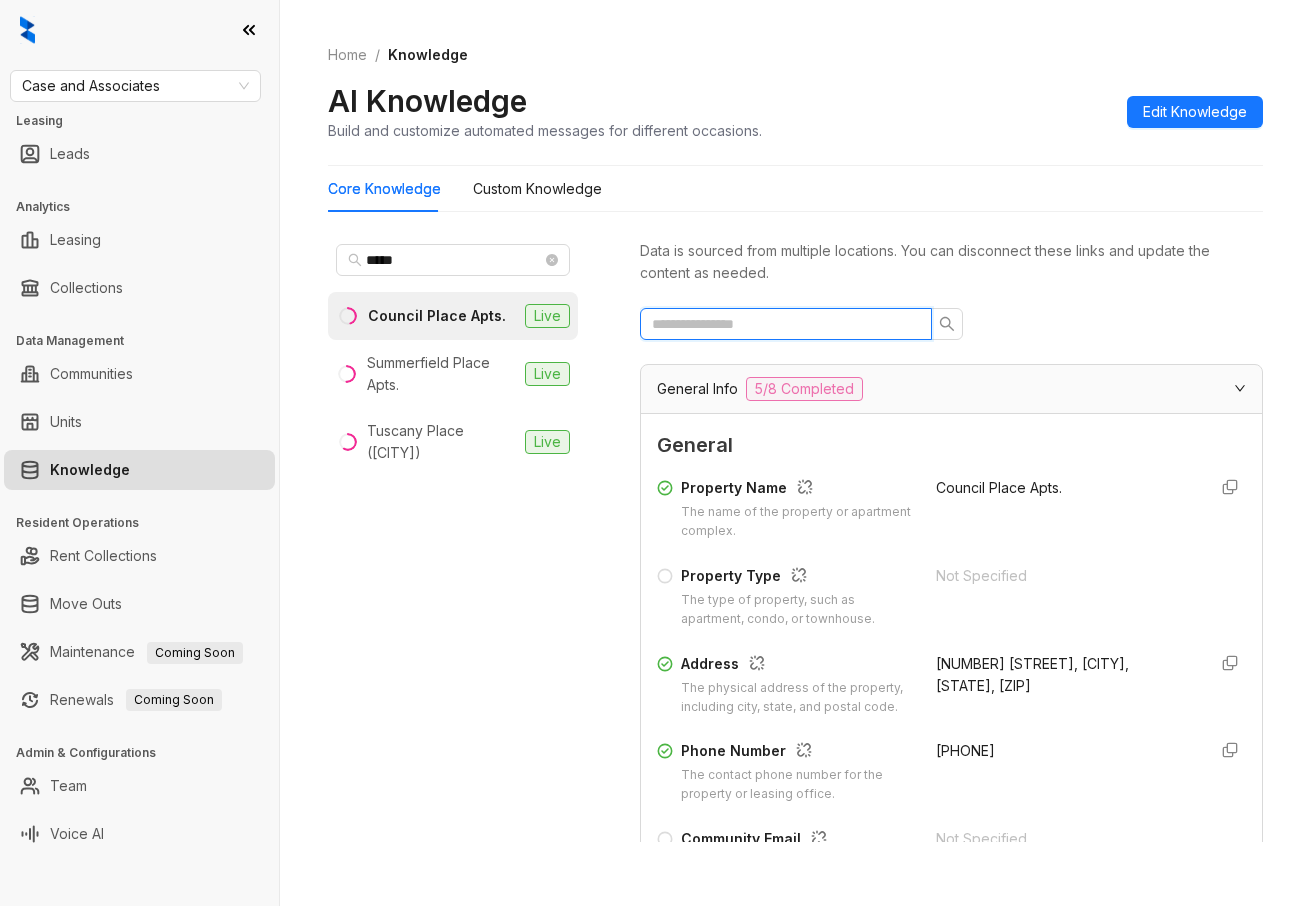 click at bounding box center [778, 324] 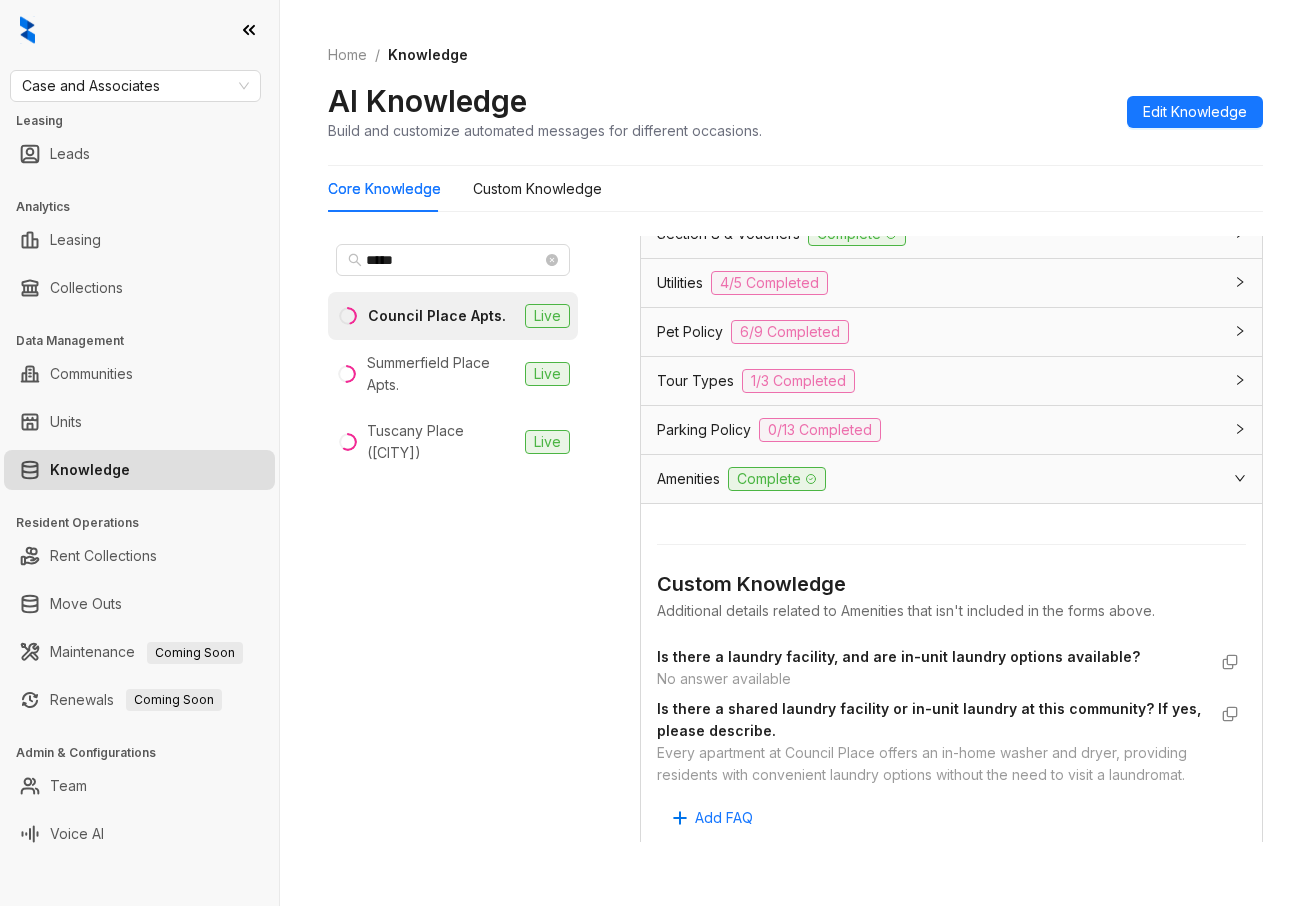 scroll, scrollTop: 400, scrollLeft: 0, axis: vertical 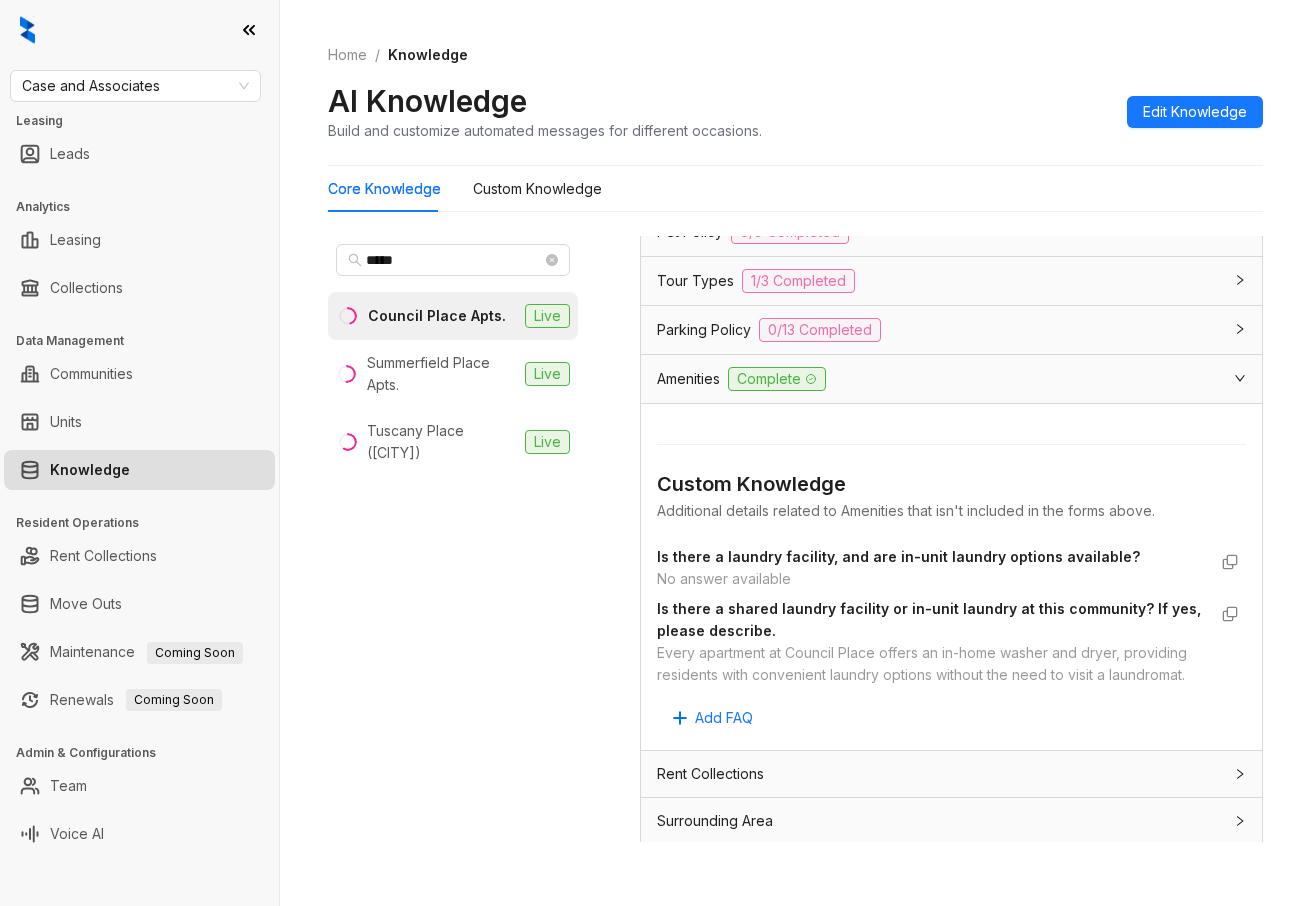 type on "*******" 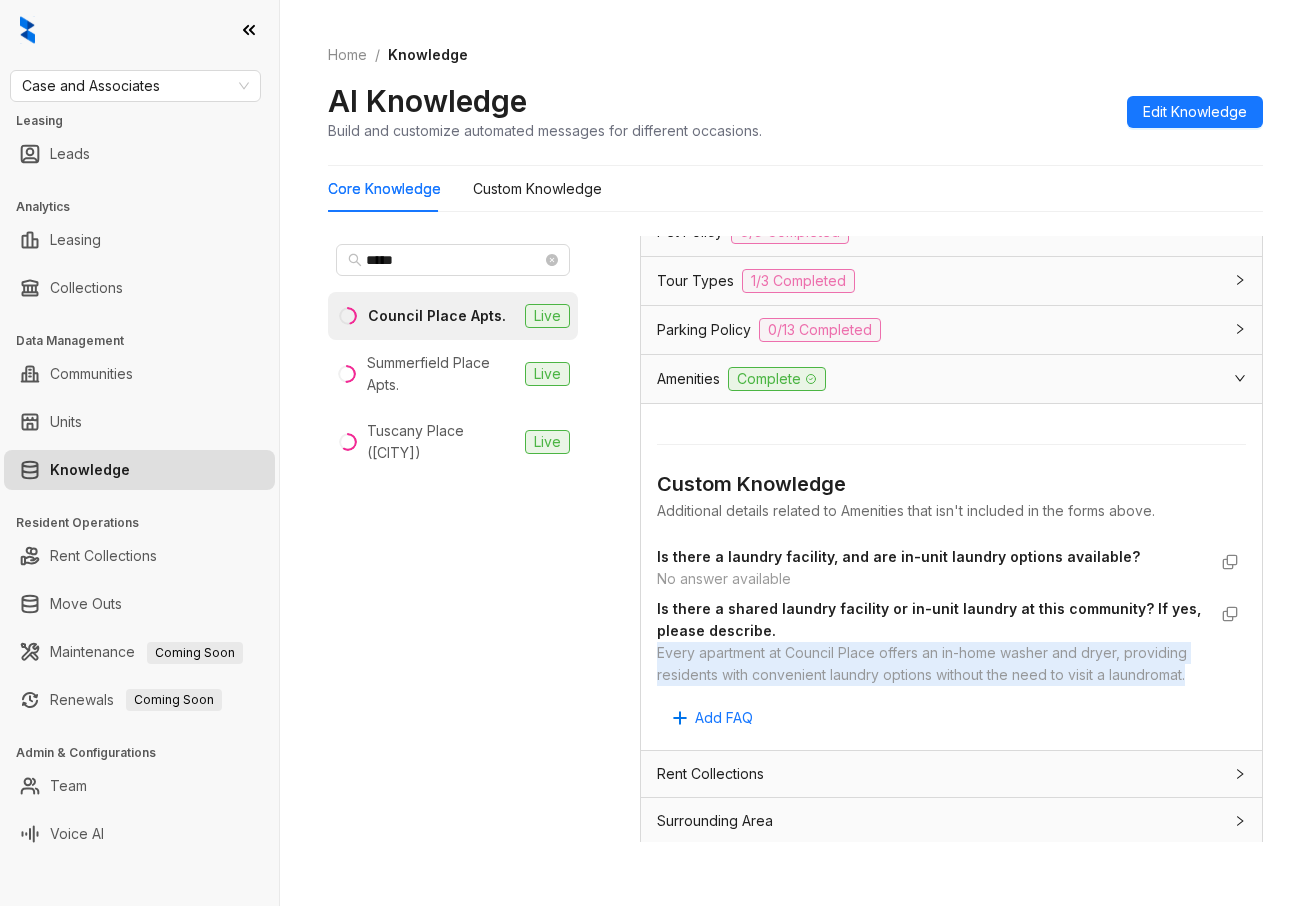 drag, startPoint x: 734, startPoint y: 701, endPoint x: 659, endPoint y: 661, distance: 85 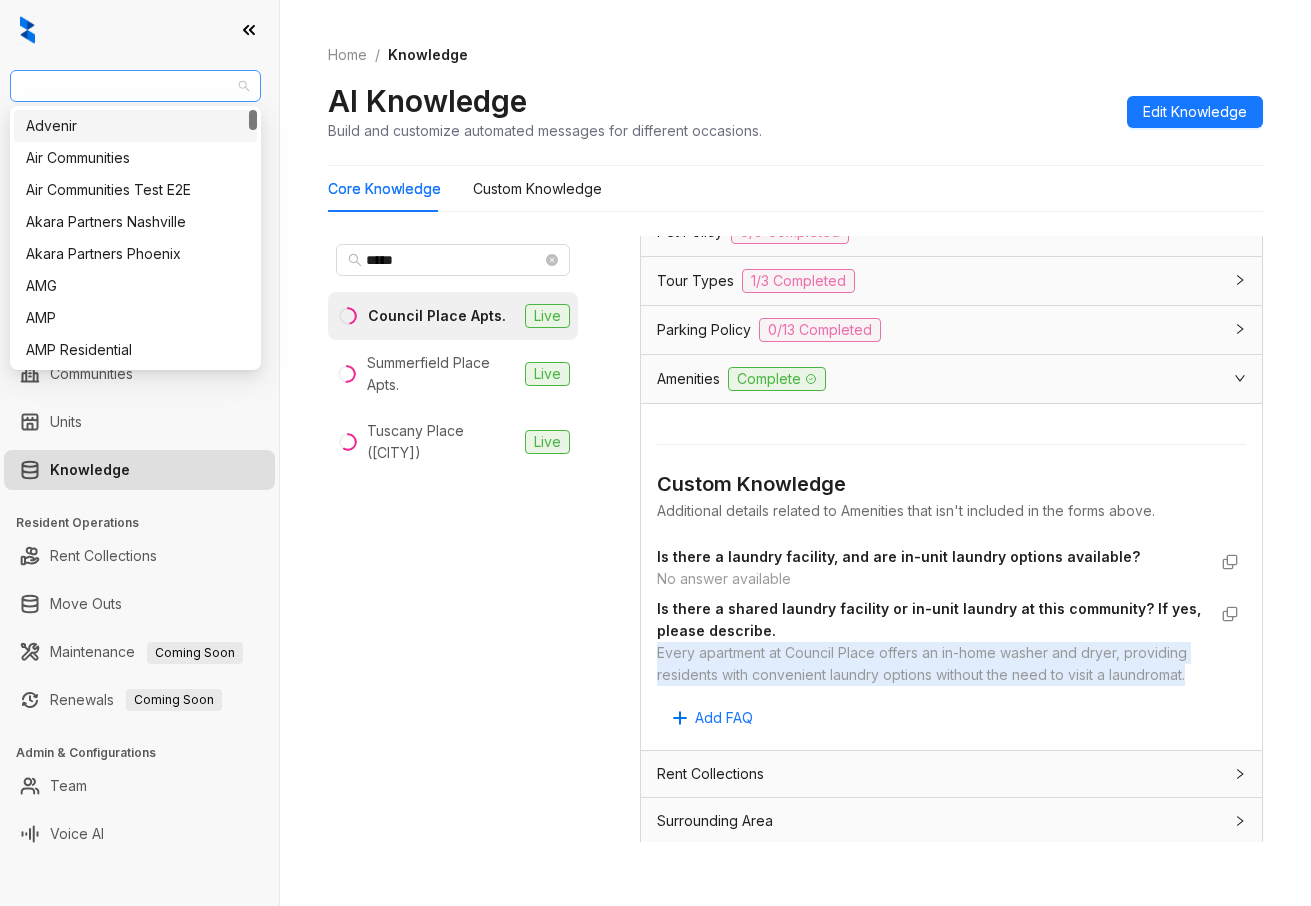 click on "Case and Associates" at bounding box center [135, 86] 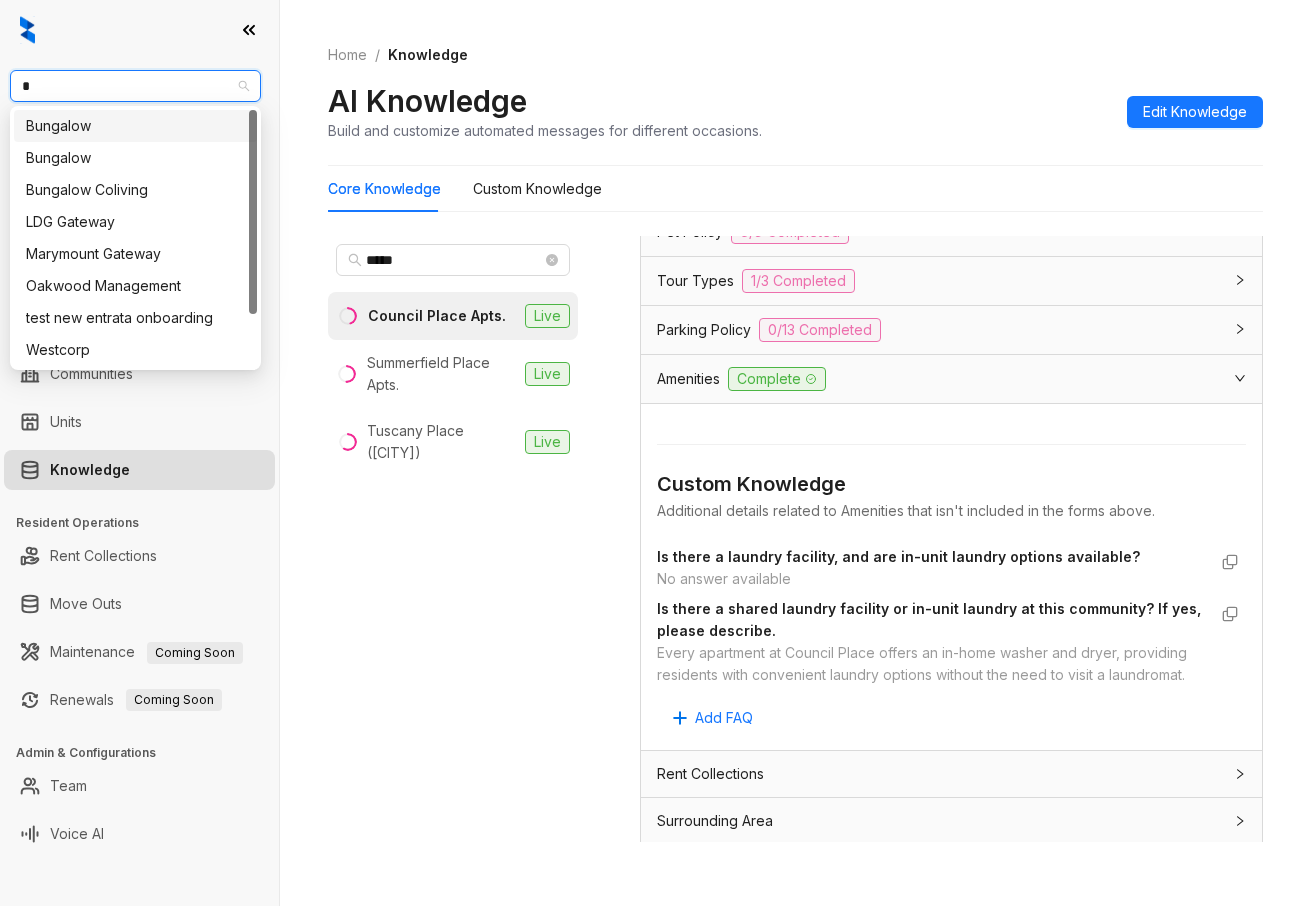 type on "**" 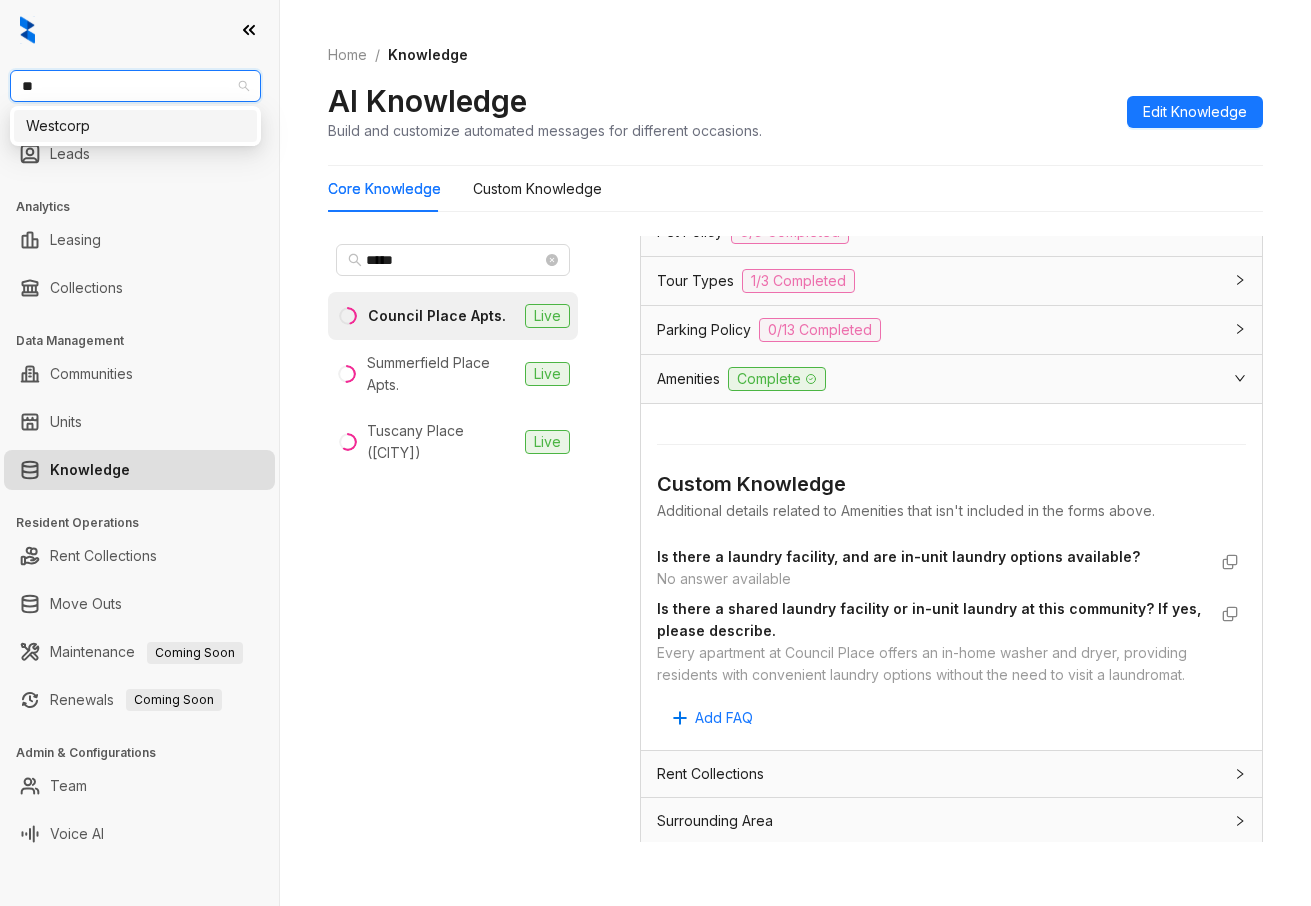 click on "Westcorp" at bounding box center [135, 126] 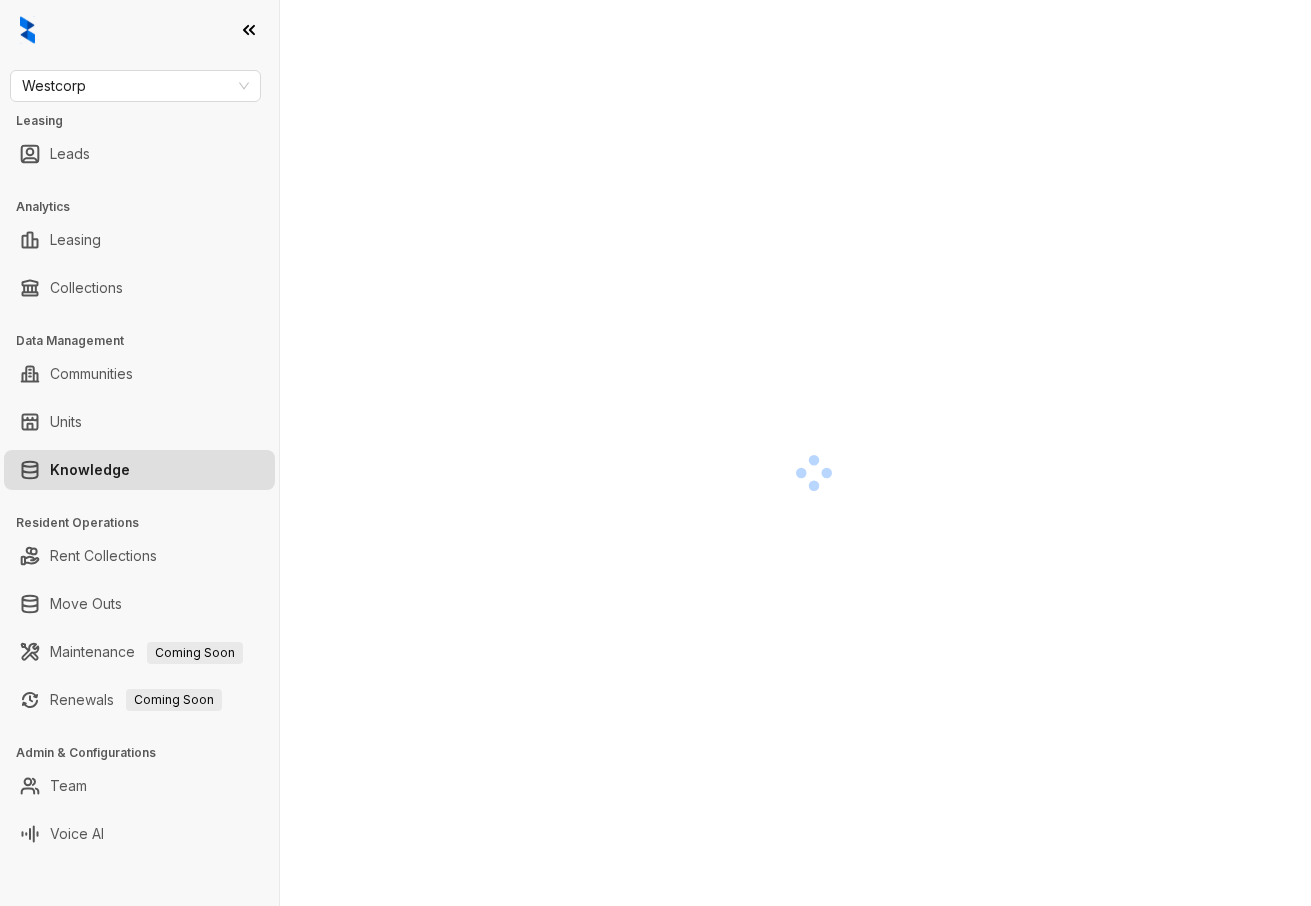 scroll, scrollTop: 0, scrollLeft: 0, axis: both 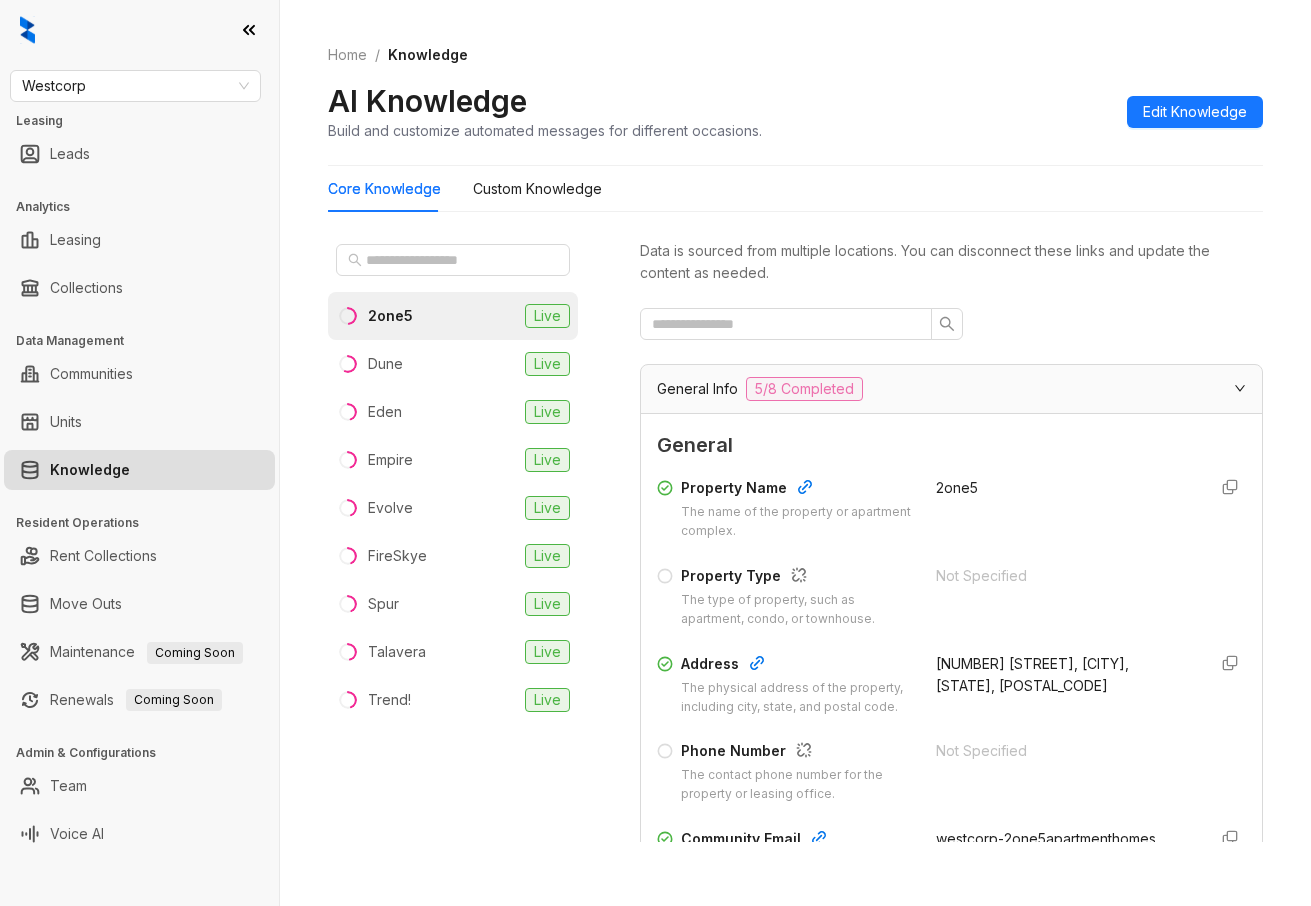 click on "2one5 Live" at bounding box center (453, 316) 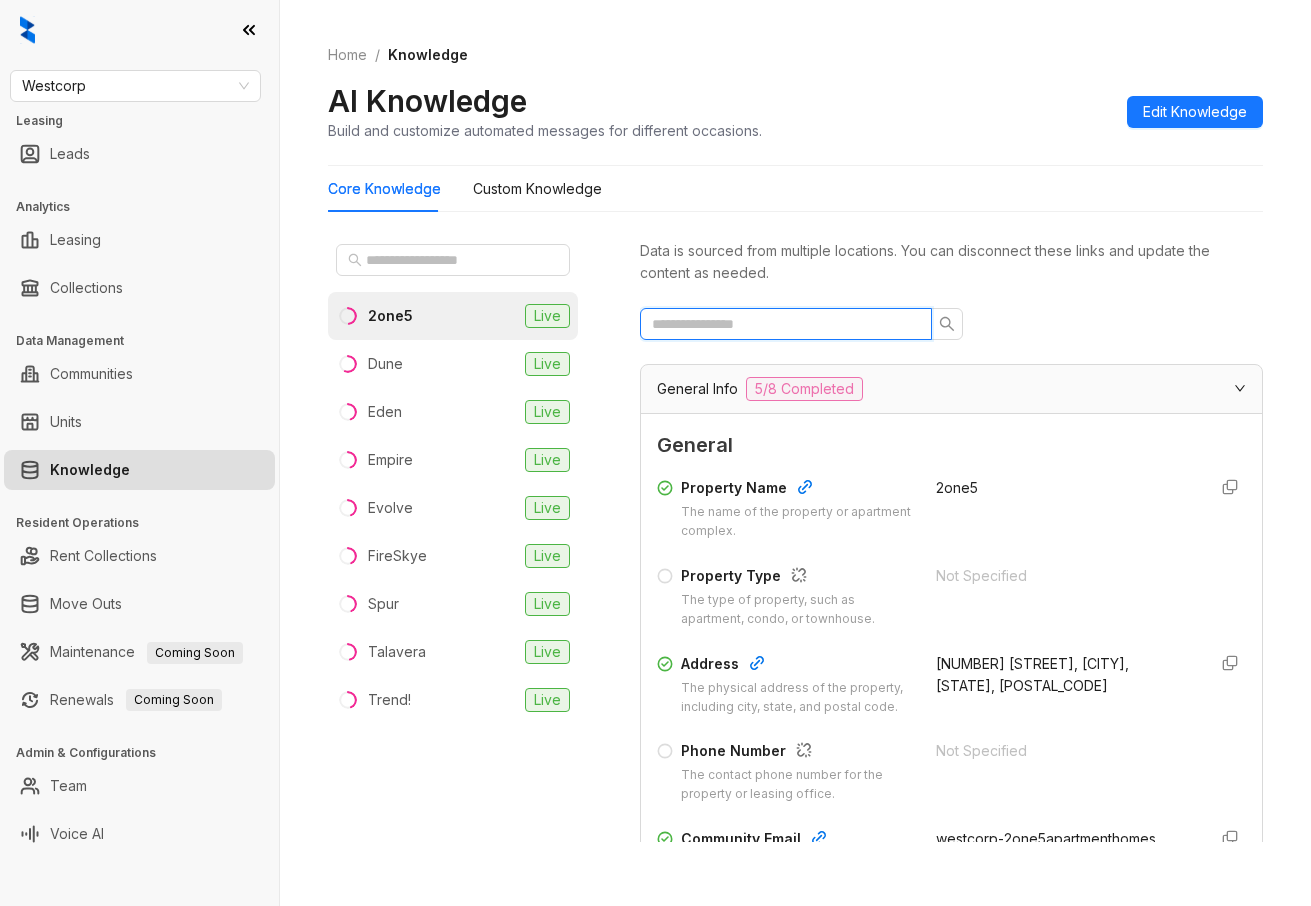 click at bounding box center [778, 324] 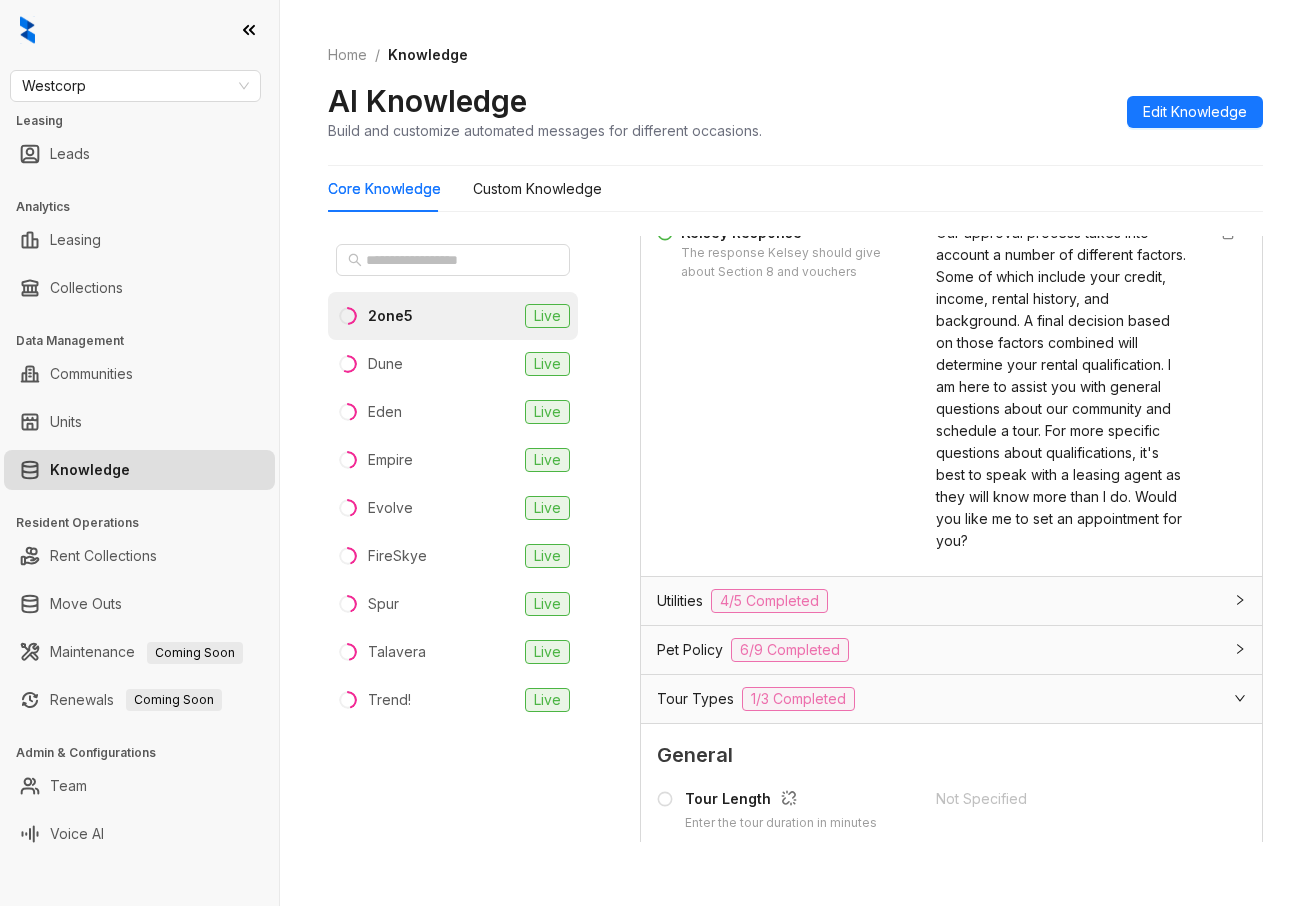 scroll, scrollTop: 0, scrollLeft: 0, axis: both 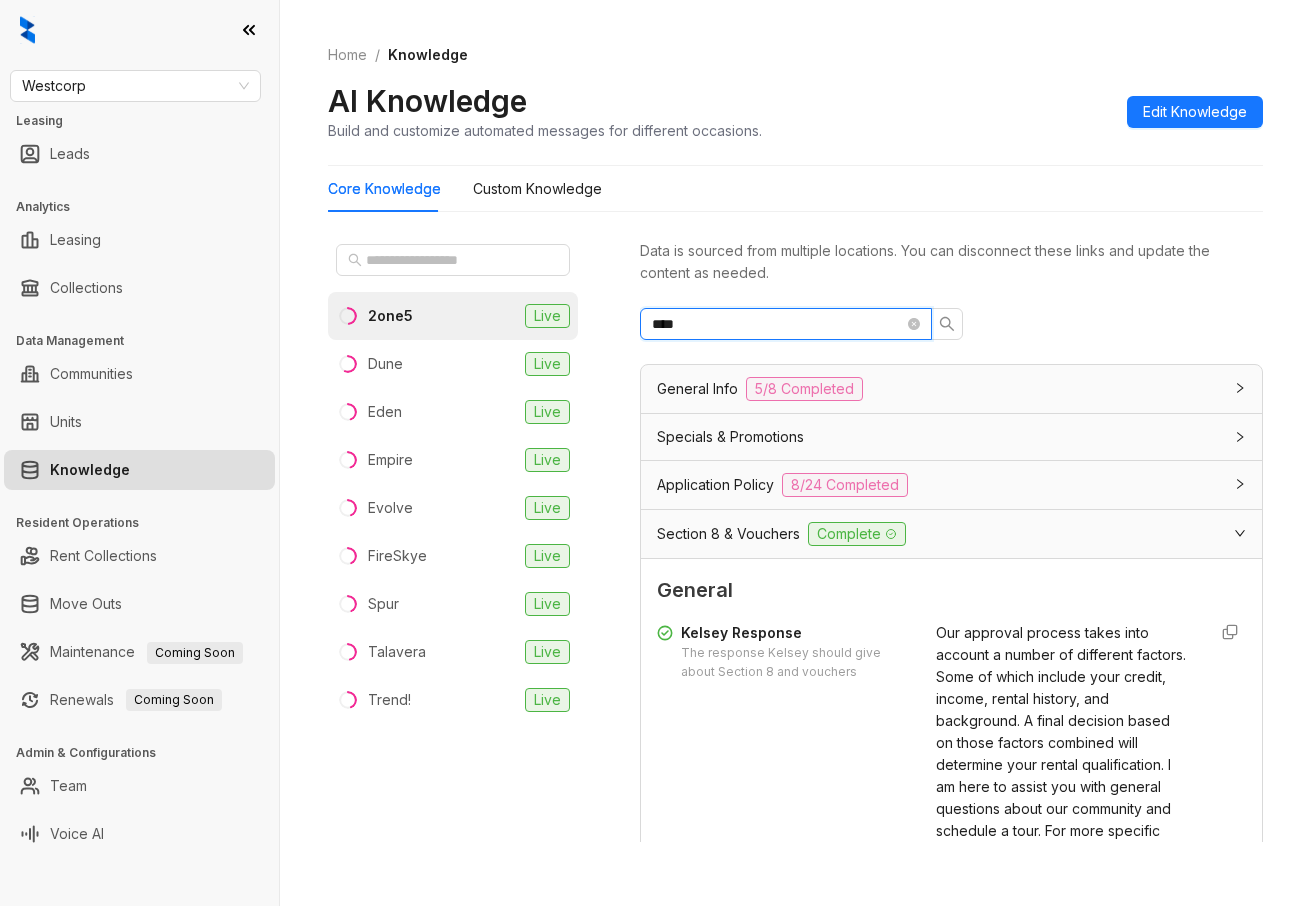drag, startPoint x: 844, startPoint y: 320, endPoint x: 212, endPoint y: 318, distance: 632.0032 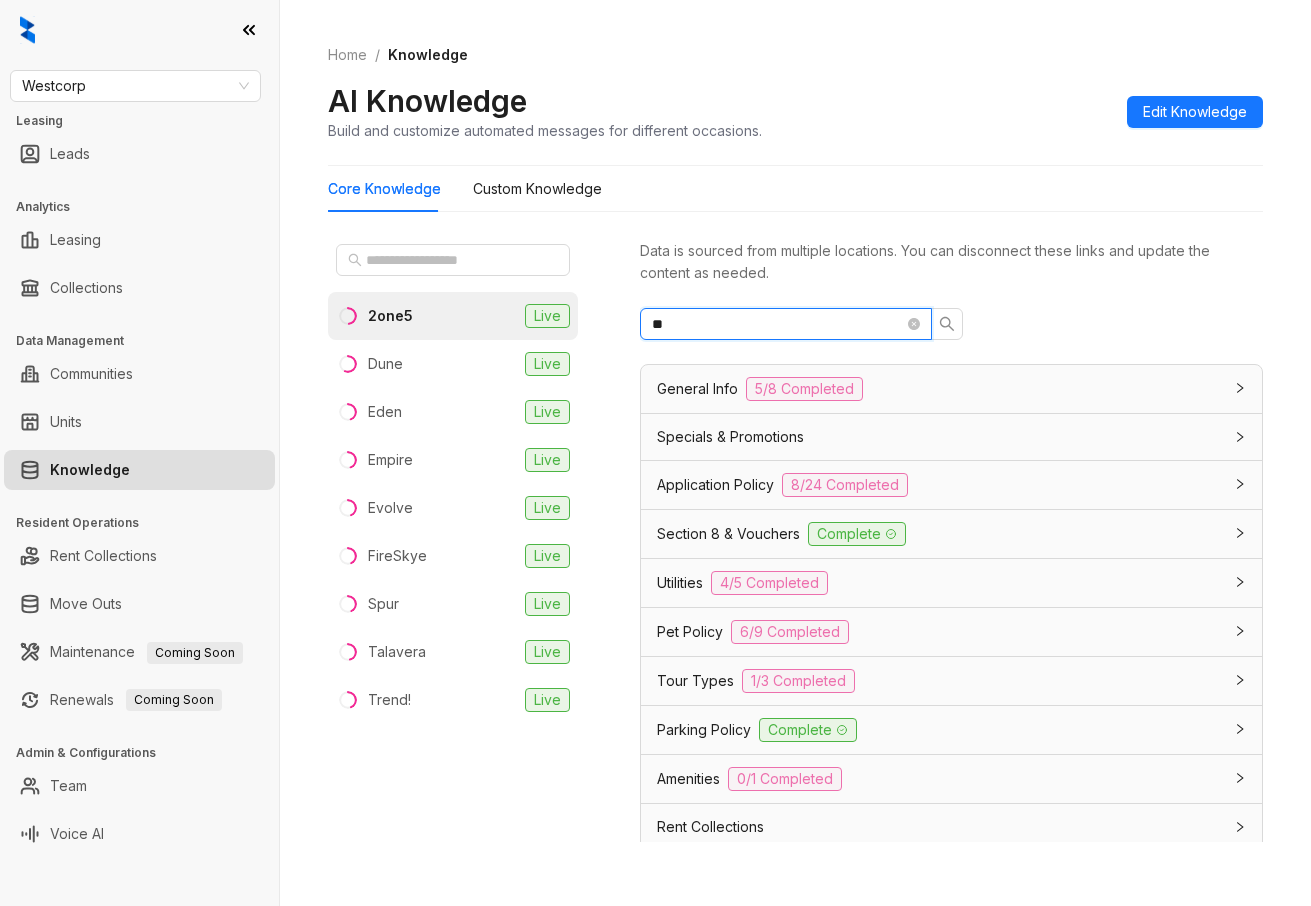 type on "*" 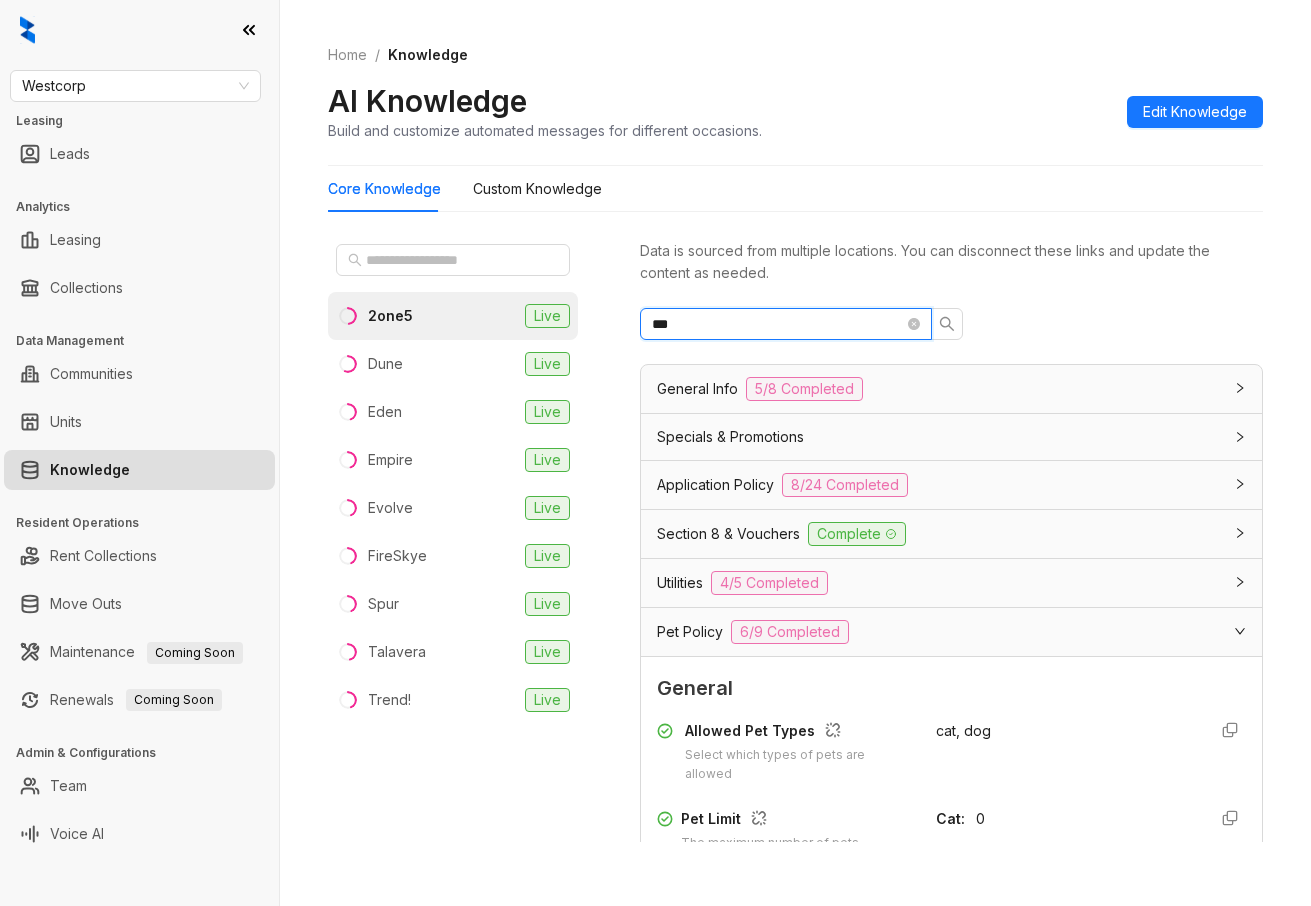 scroll, scrollTop: 200, scrollLeft: 0, axis: vertical 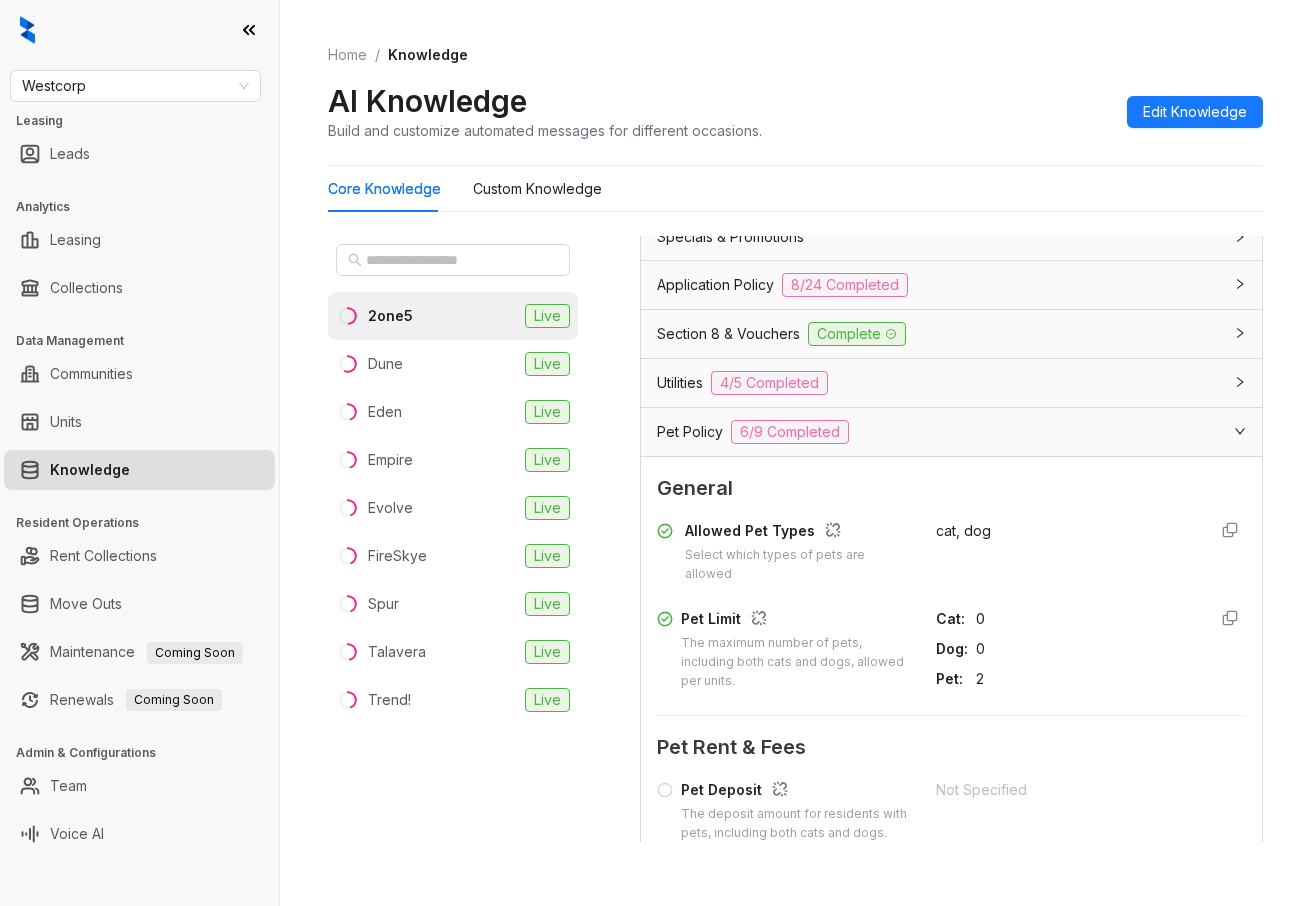 type on "***" 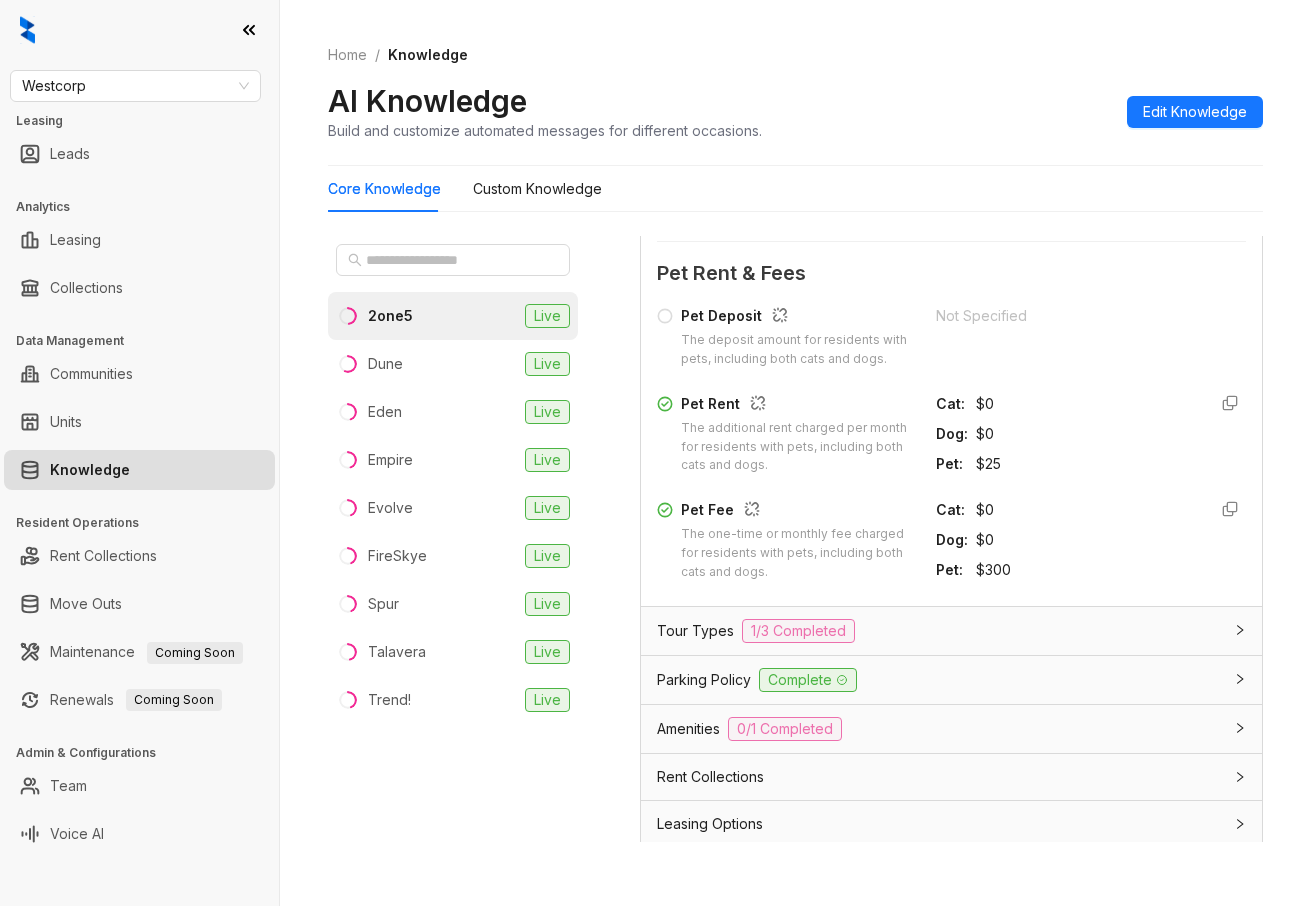 scroll, scrollTop: 274, scrollLeft: 0, axis: vertical 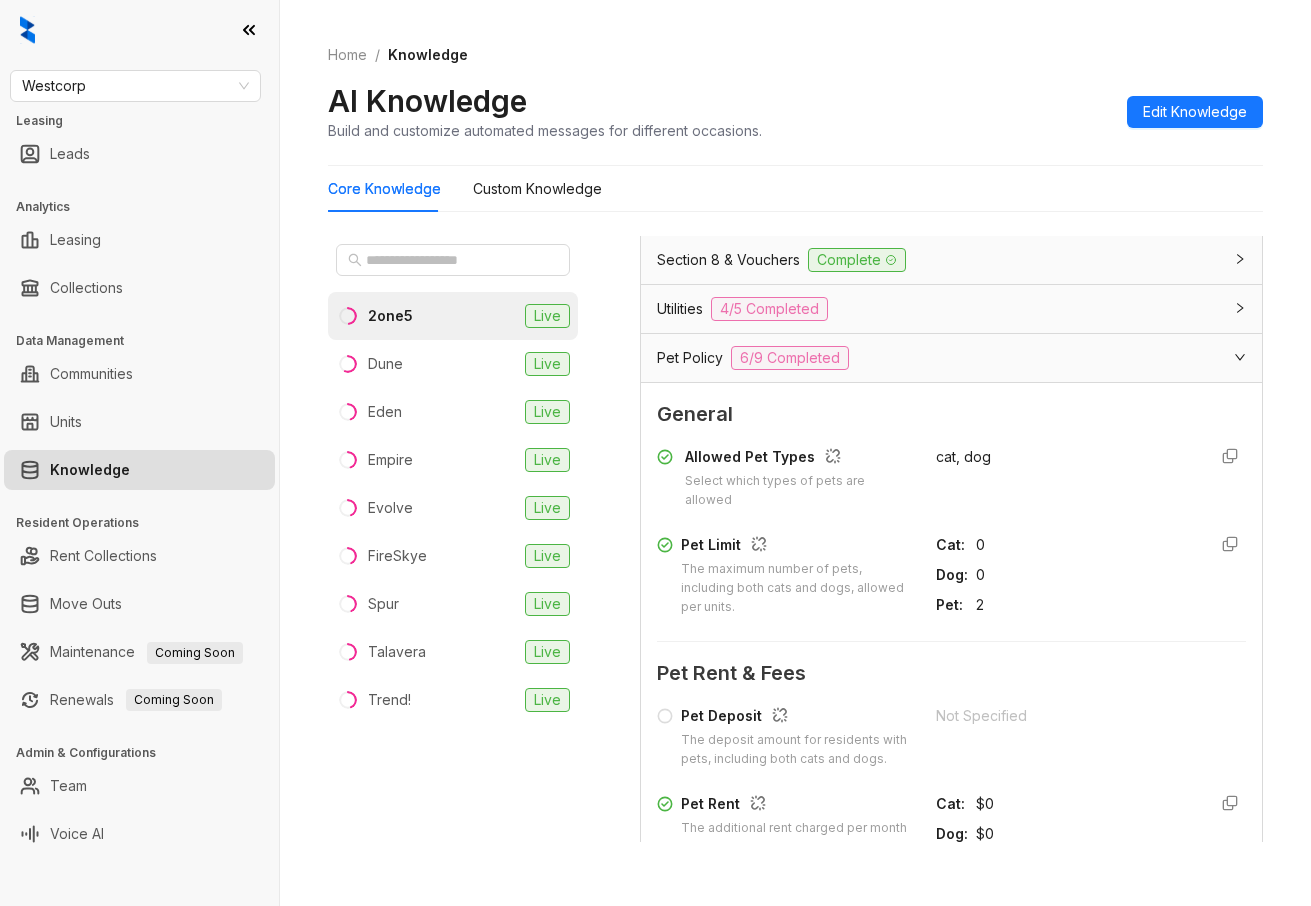 click at bounding box center [139, 30] 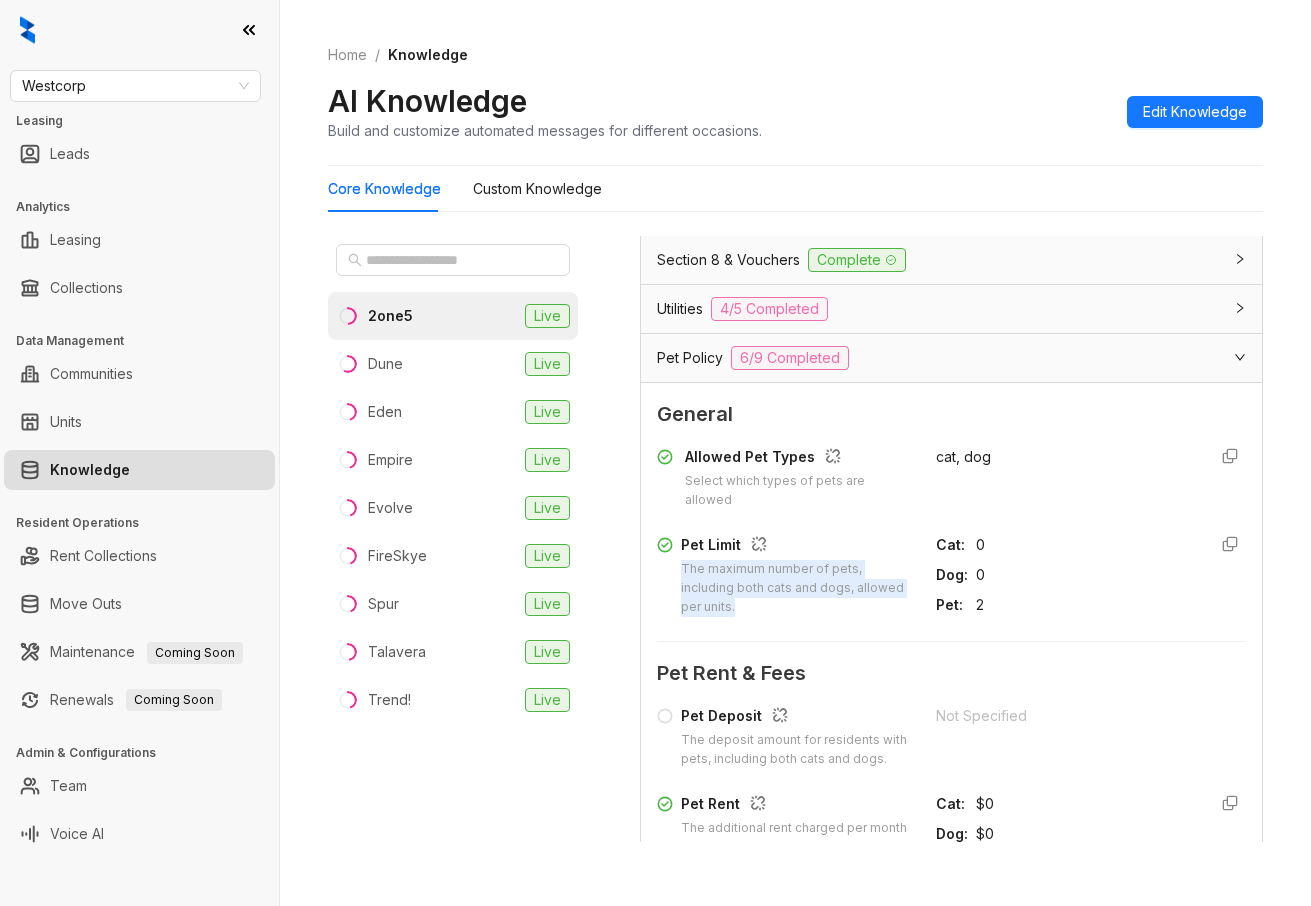 drag, startPoint x: 744, startPoint y: 604, endPoint x: 679, endPoint y: 573, distance: 72.013885 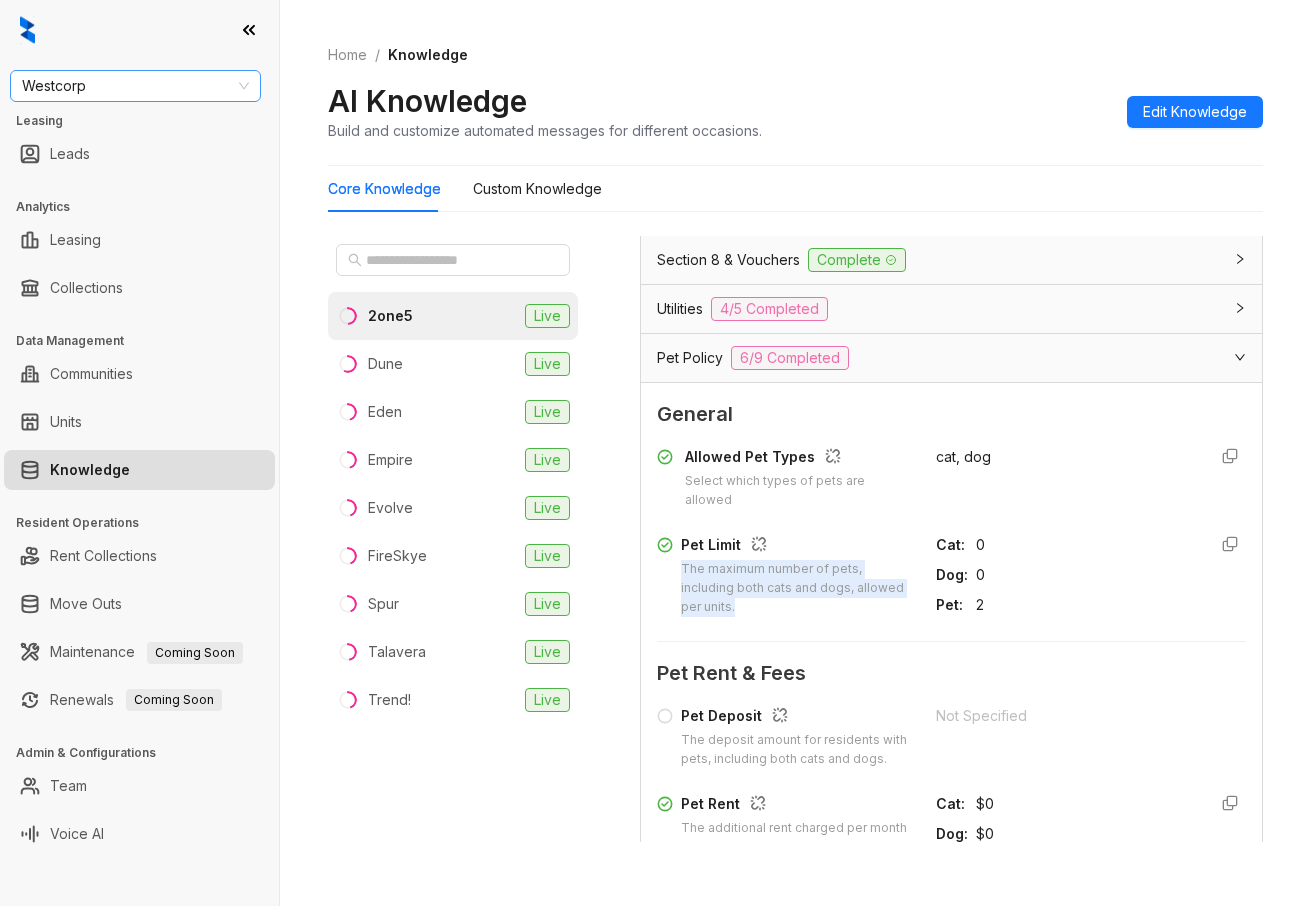 click on "Westcorp" at bounding box center (135, 86) 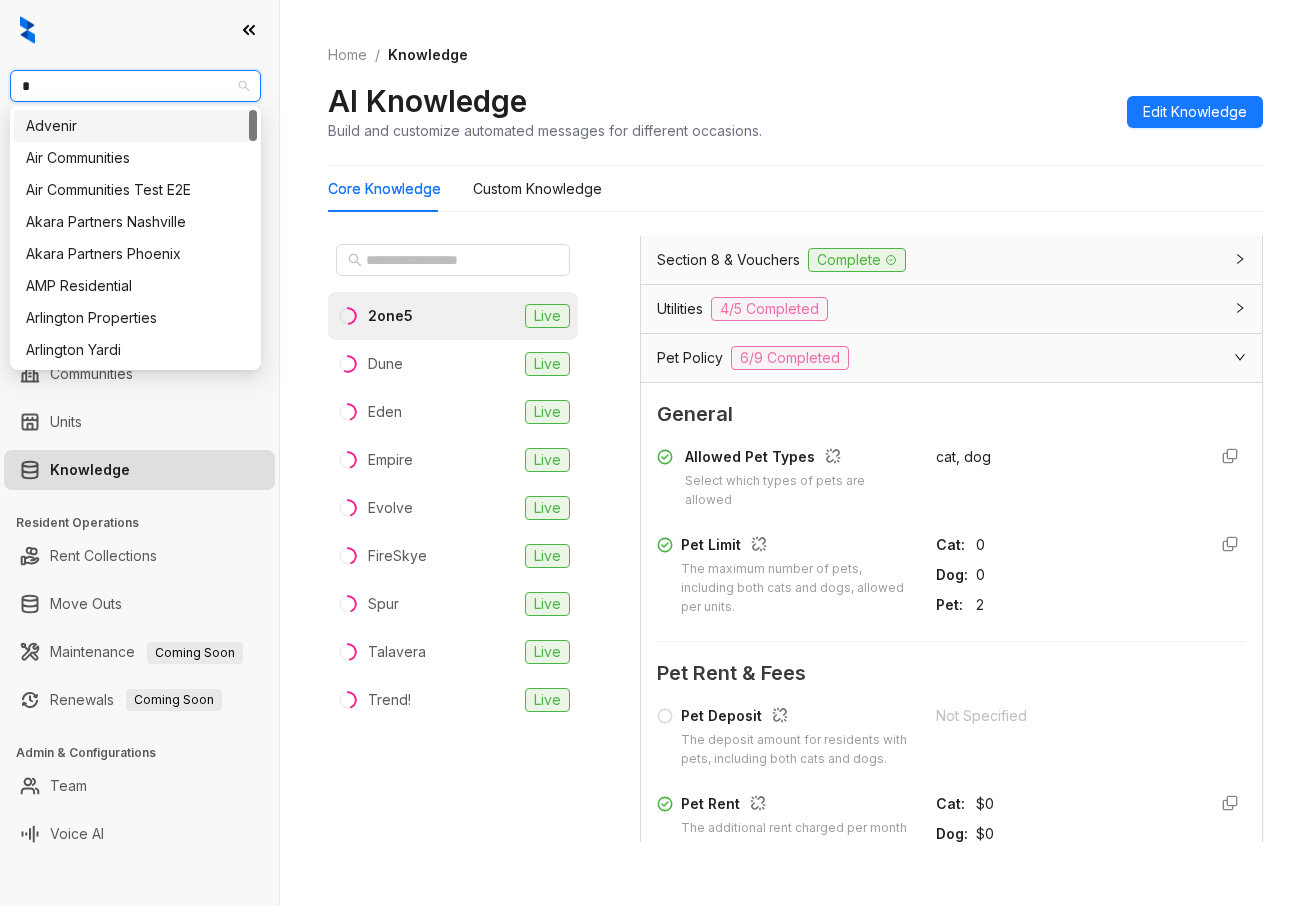 type on "**" 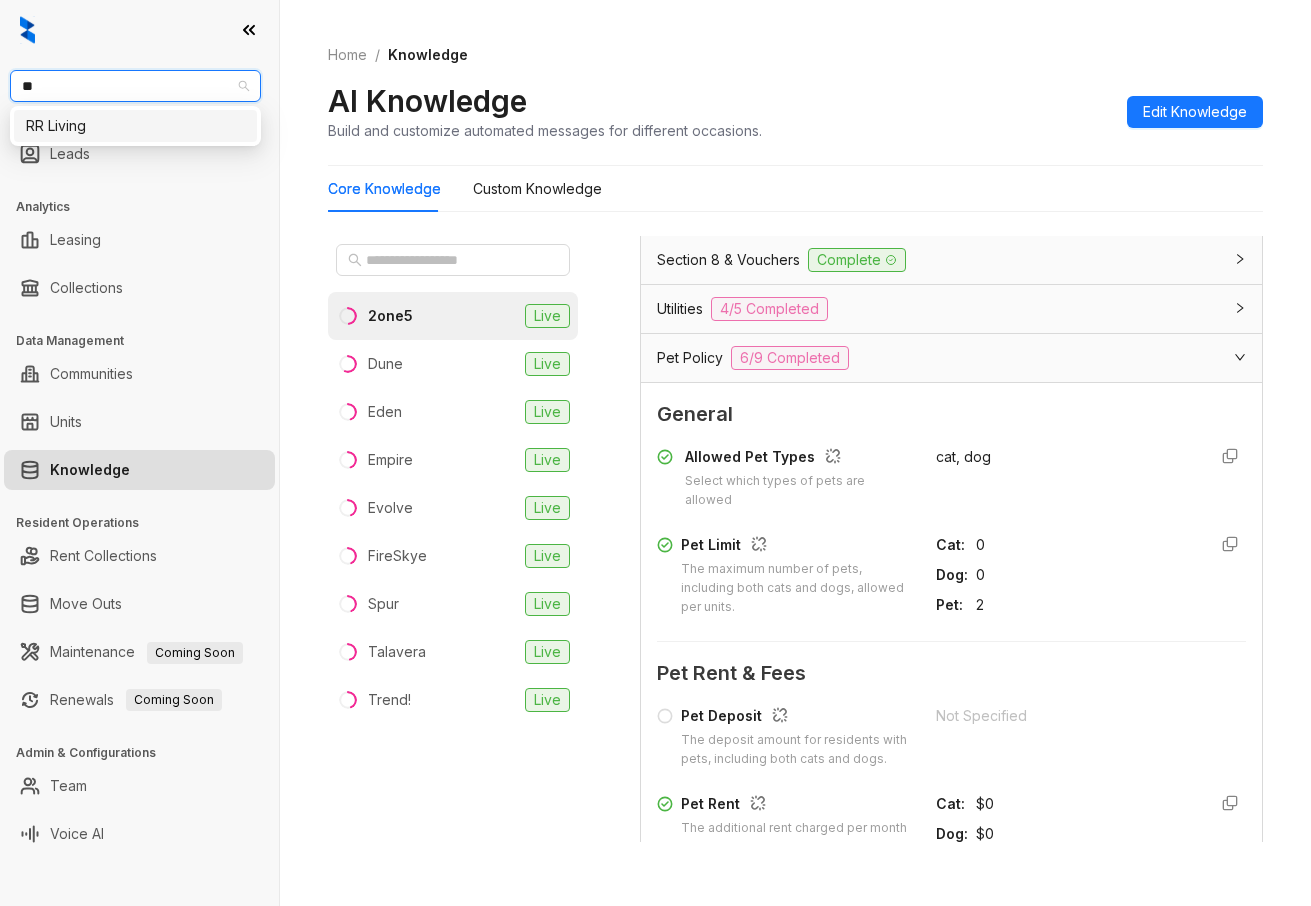 click on "RR Living" at bounding box center (135, 126) 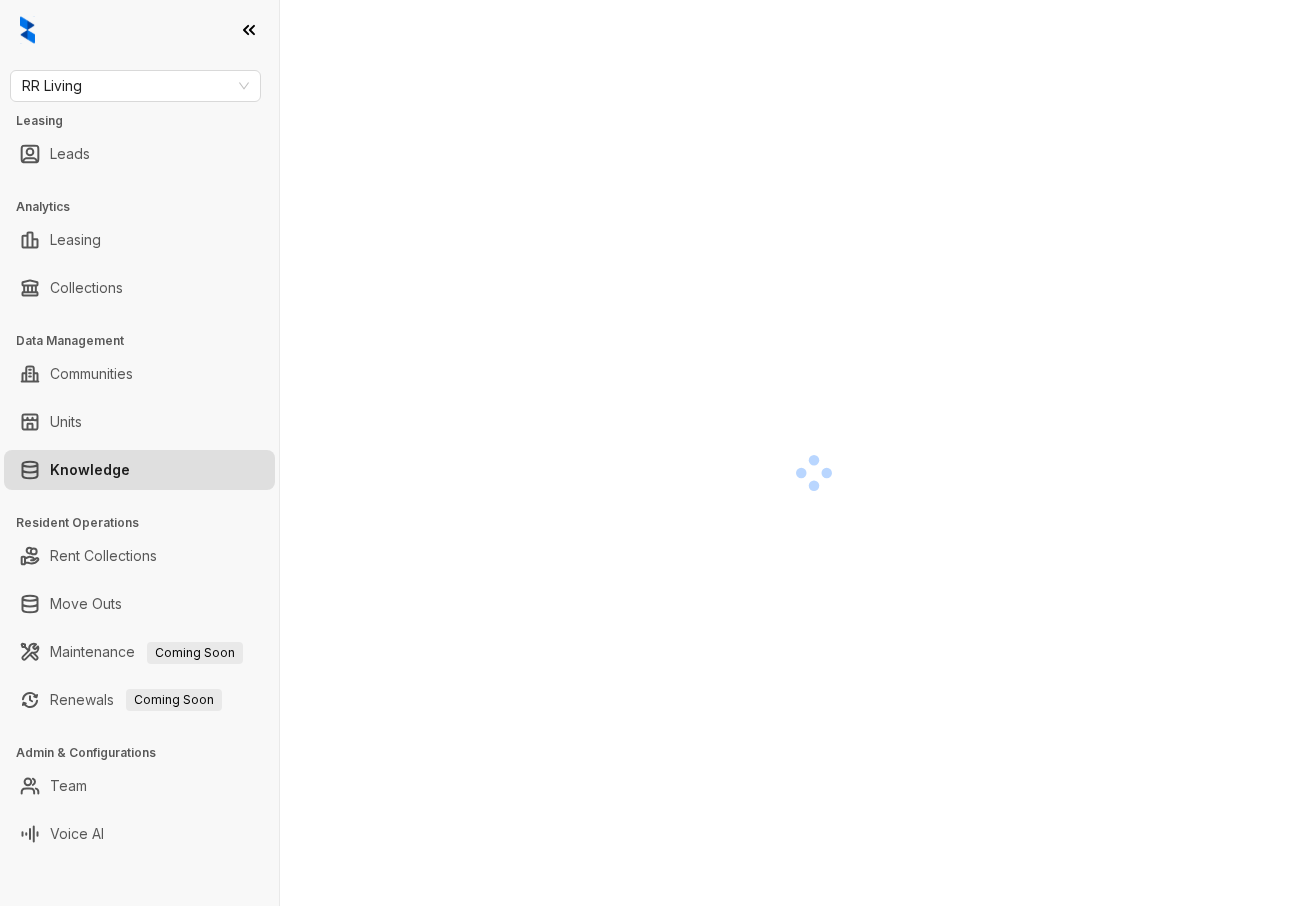 scroll, scrollTop: 0, scrollLeft: 0, axis: both 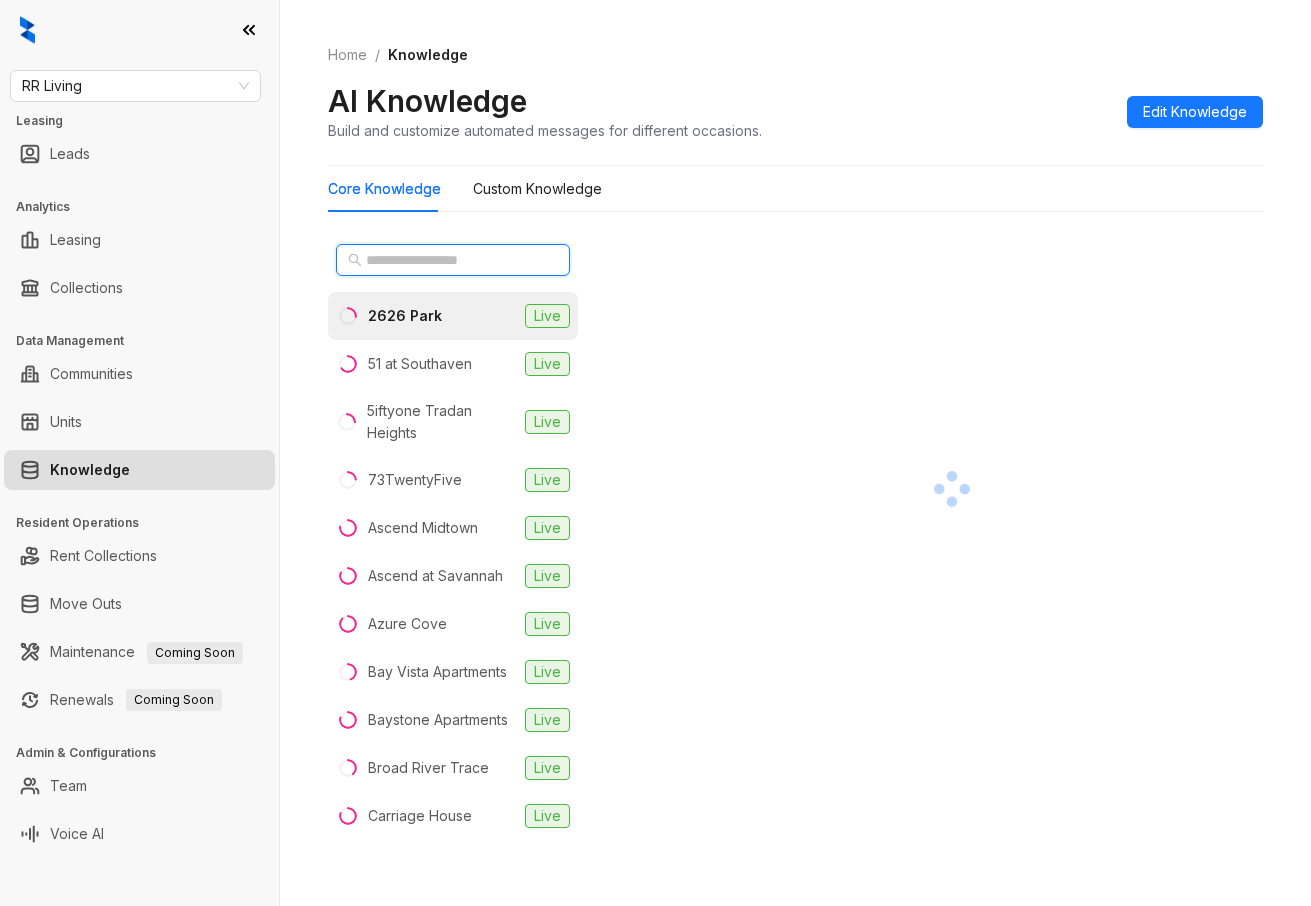 click at bounding box center (454, 260) 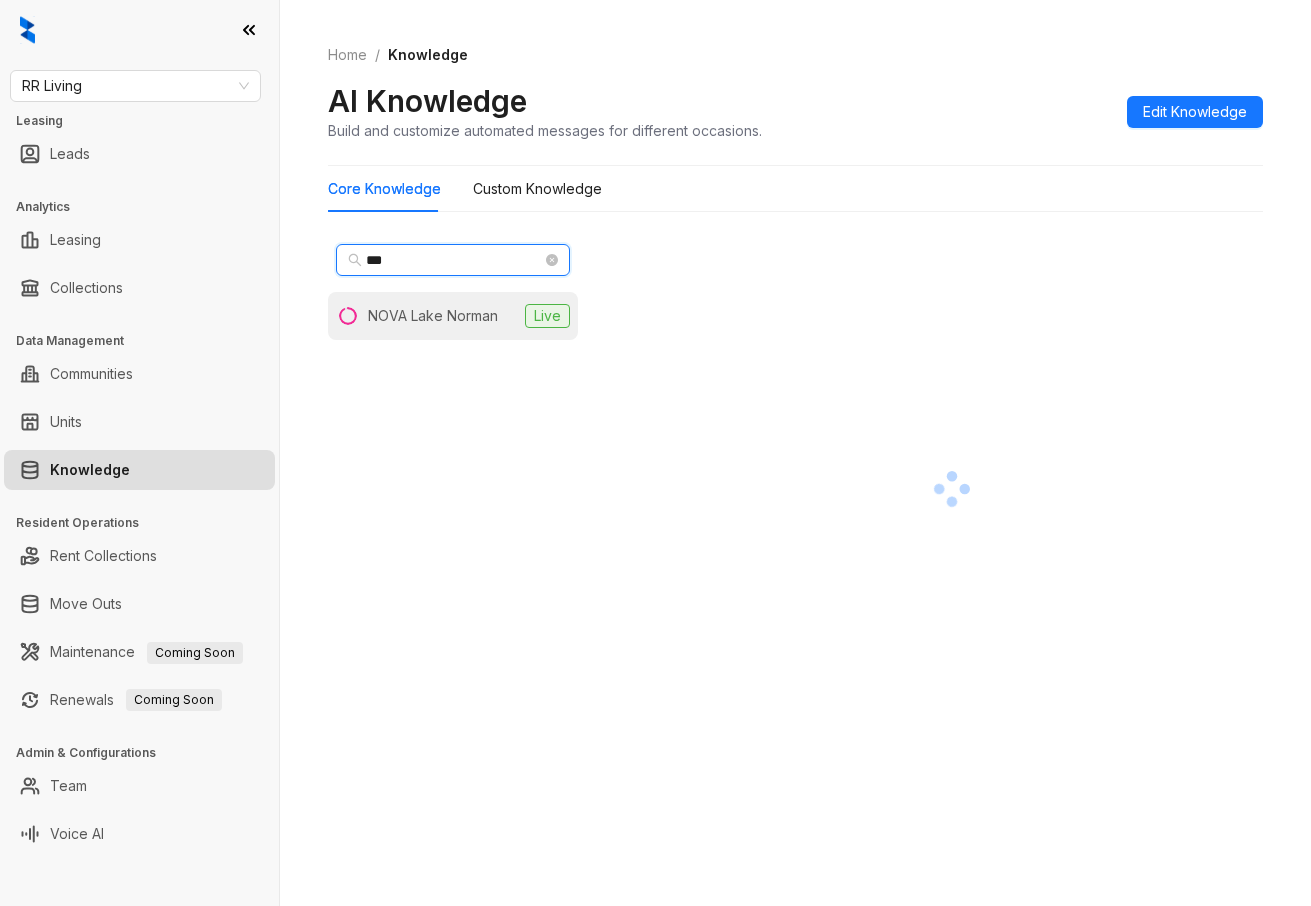 type on "***" 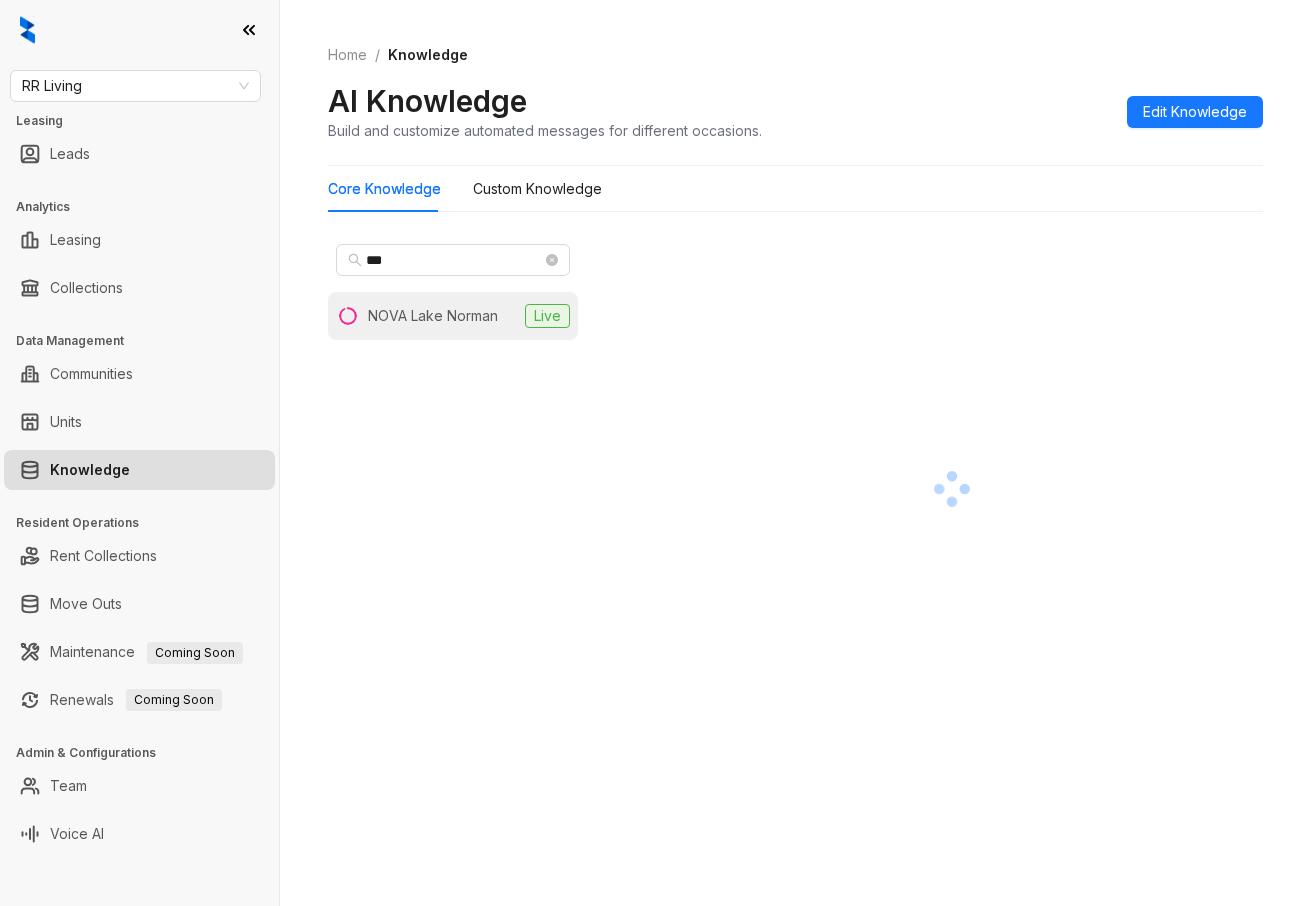 click on "NOVA Lake Norman" at bounding box center [433, 316] 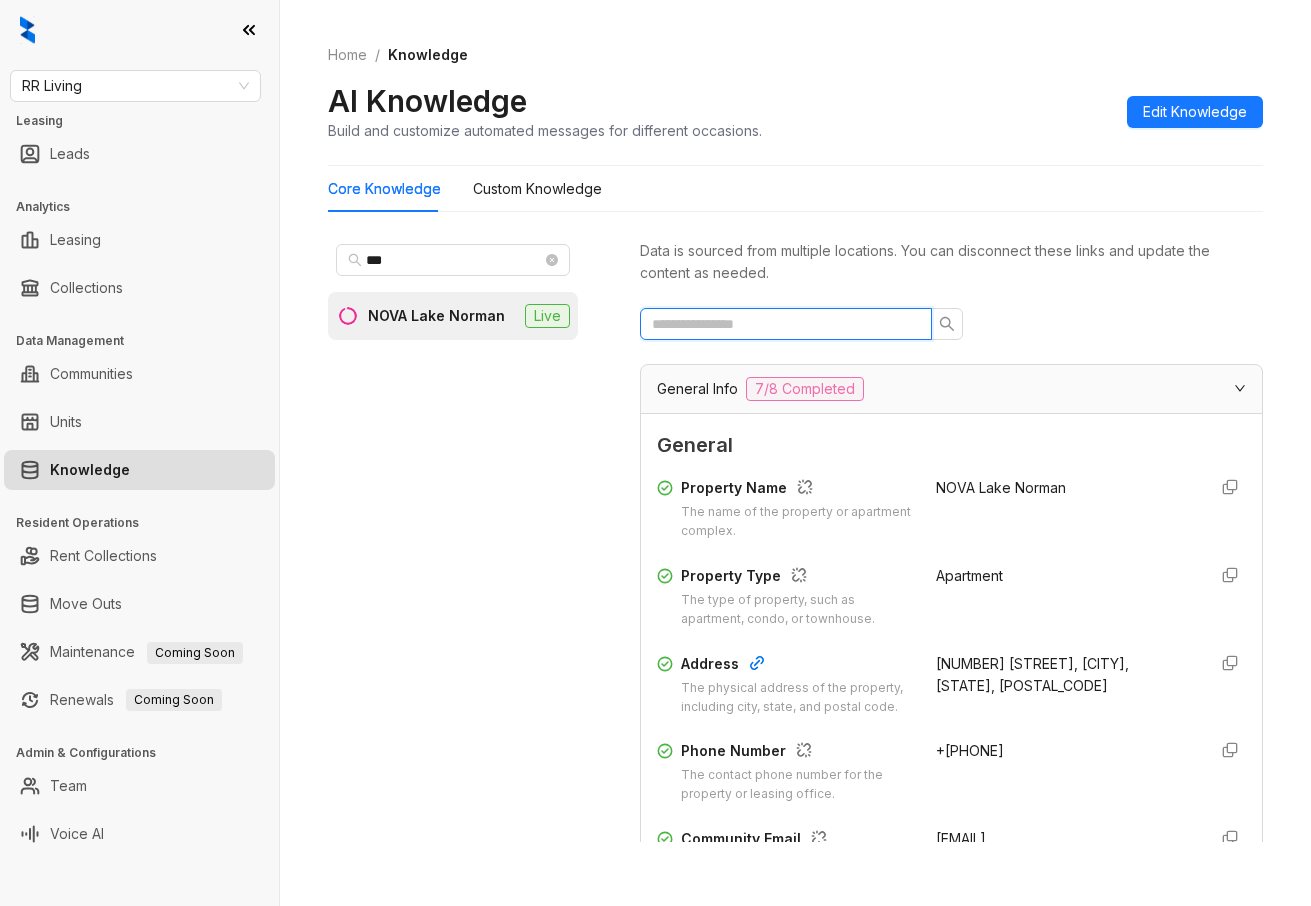 click at bounding box center [778, 324] 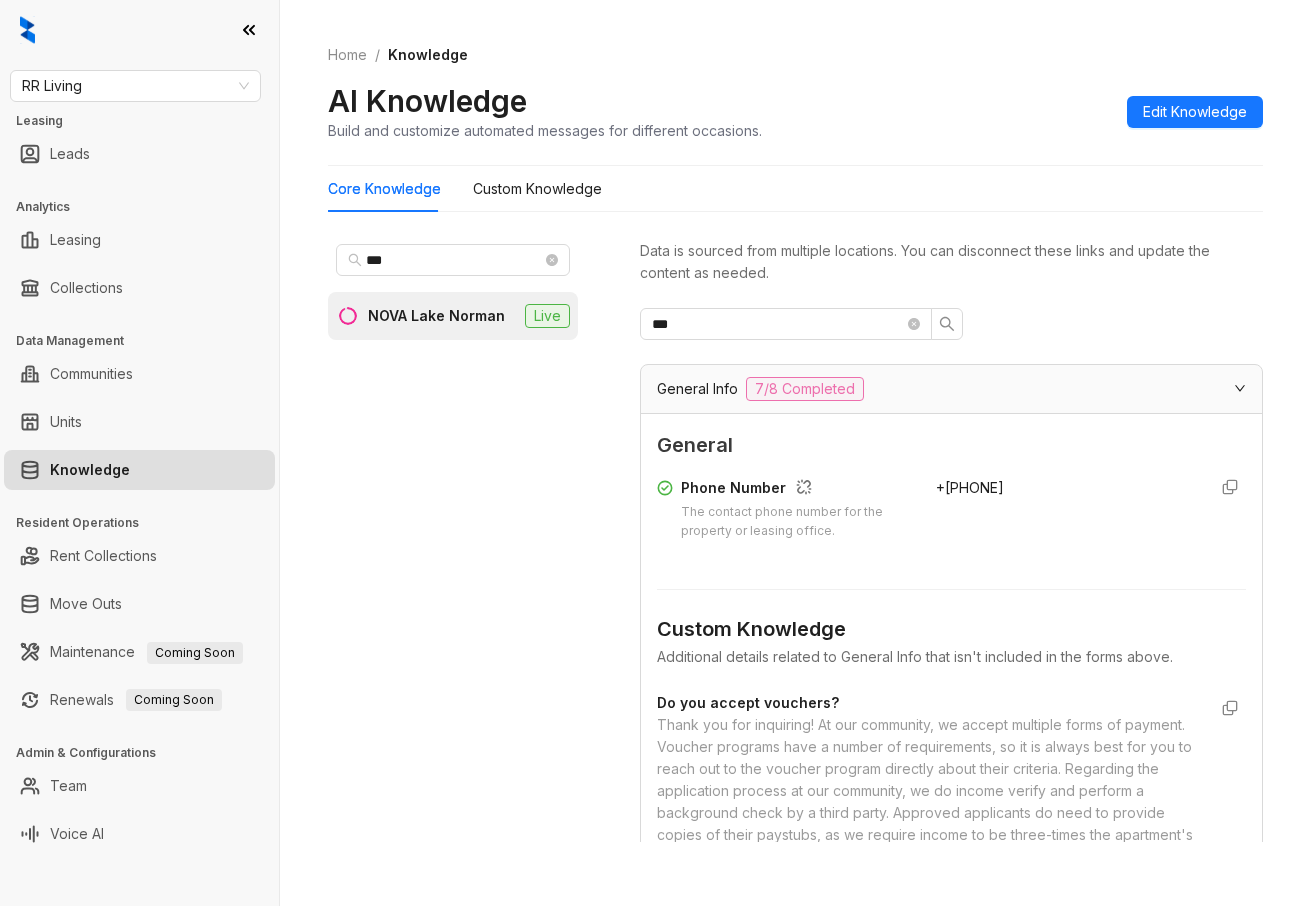 click on "Home  /  Knowledge AI Knowledge Build and customize automated messages for different occasions. Edit Knowledge Core Knowledge Custom Knowledge *** NOVA Lake Norman Live Data is sourced from multiple locations. You can disconnect these links and update the content as needed. *** General Info 7/8 Completed General Phone Number The contact phone number for the property or leasing office. +[PHONE] Custom Knowledge Additional details related to General Info that isn't included in the forms above. Do you accept vouchers? Do you offer income based housing? Add FAQ Specials & Promotions No promotions match your search. Application Policy 12/24 Completed Custom Knowledge Additional details related to Application Policy that isn't included in the forms above. Do you accept vouchers? Add FAQ Section 8 & Vouchers Complete   General Kelsey Response The response Kelsey should give about Section 8 and vouchers Utilities Complete   Pet Policy 8/9 Completed Tour Types Complete   Parking Policy Complete   Amenities Add FAQ" at bounding box center (795, 453) 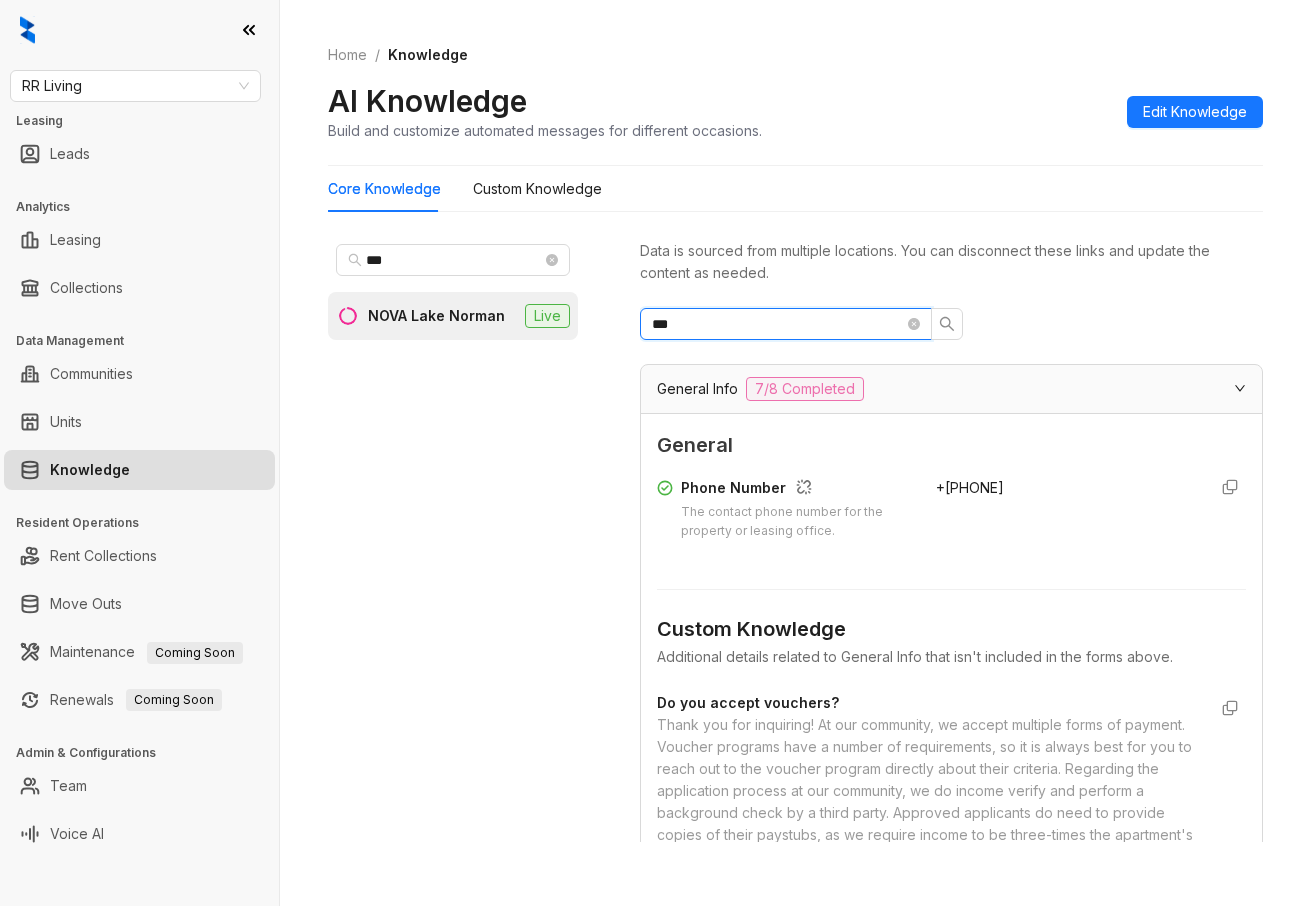 drag, startPoint x: 758, startPoint y: 328, endPoint x: 451, endPoint y: 312, distance: 307.41666 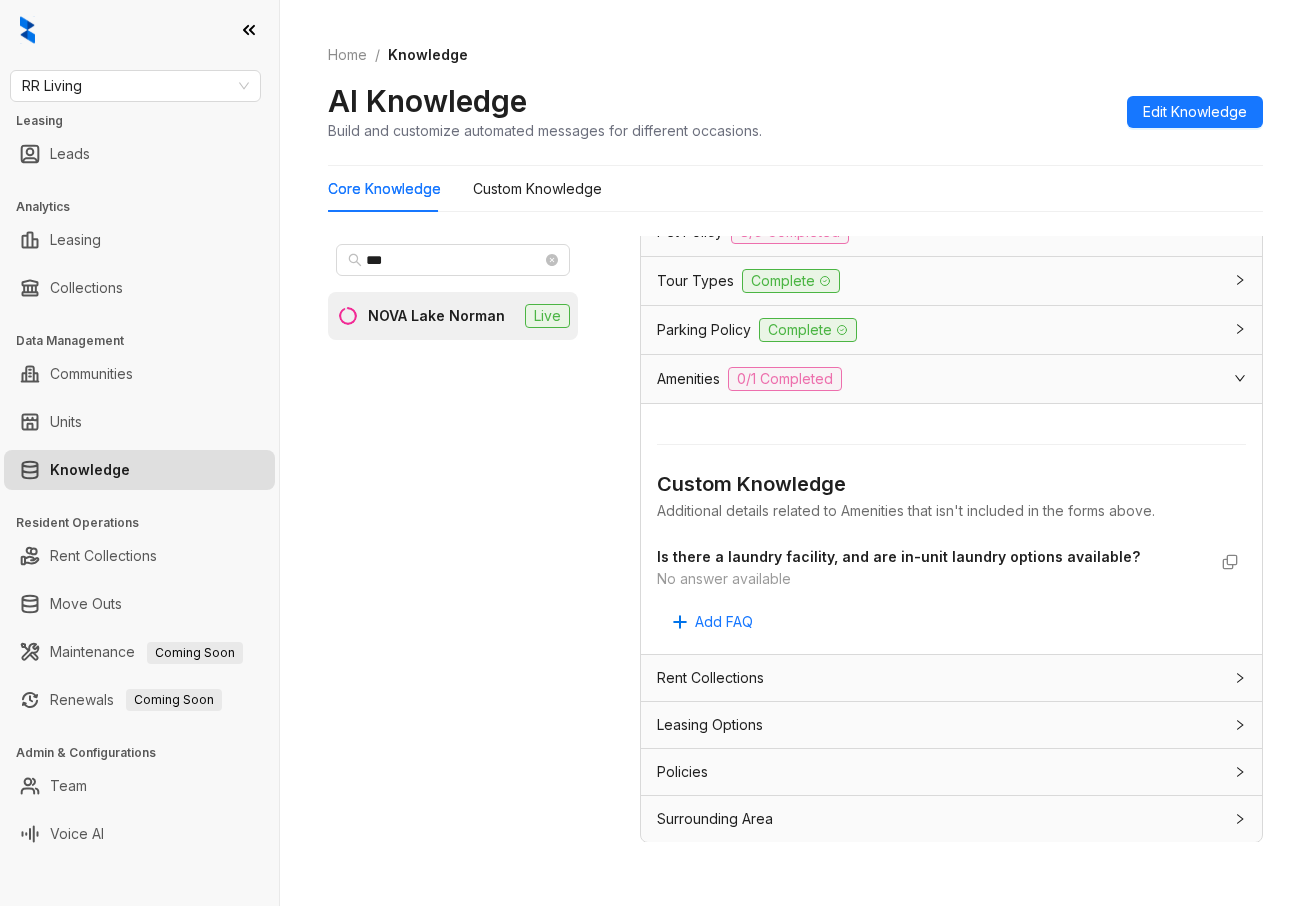 scroll, scrollTop: 401, scrollLeft: 0, axis: vertical 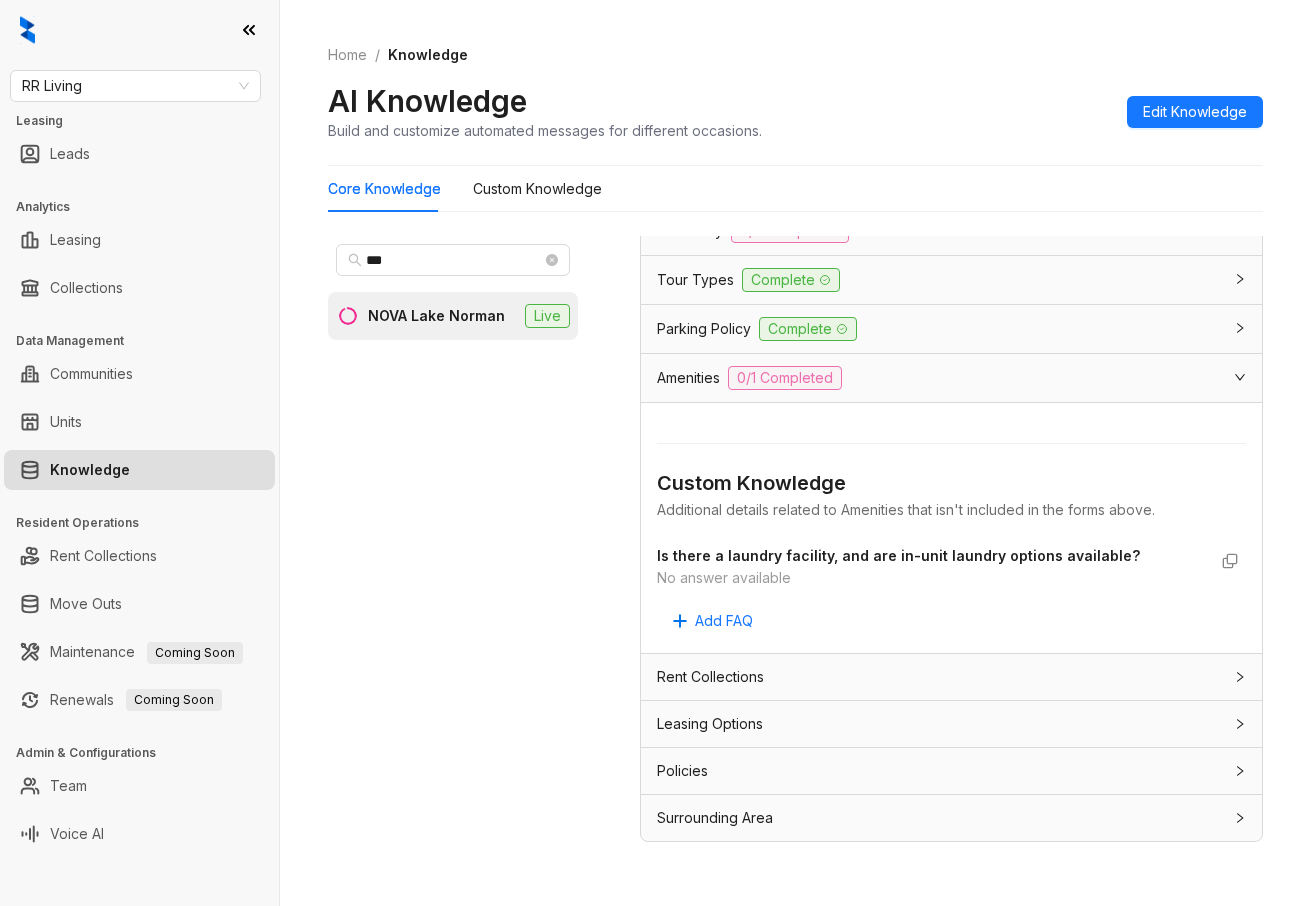 click at bounding box center (139, 30) 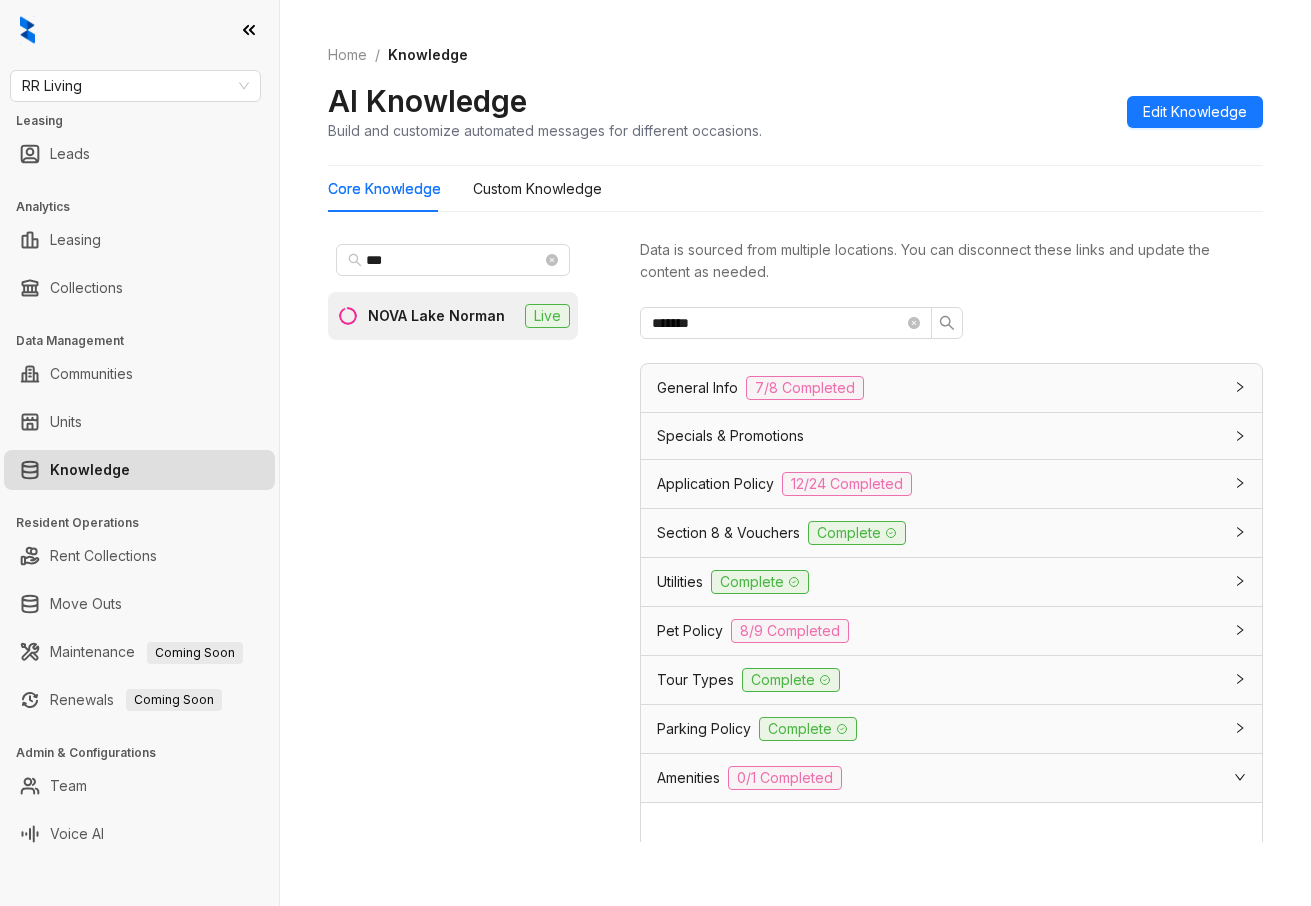 scroll, scrollTop: 0, scrollLeft: 0, axis: both 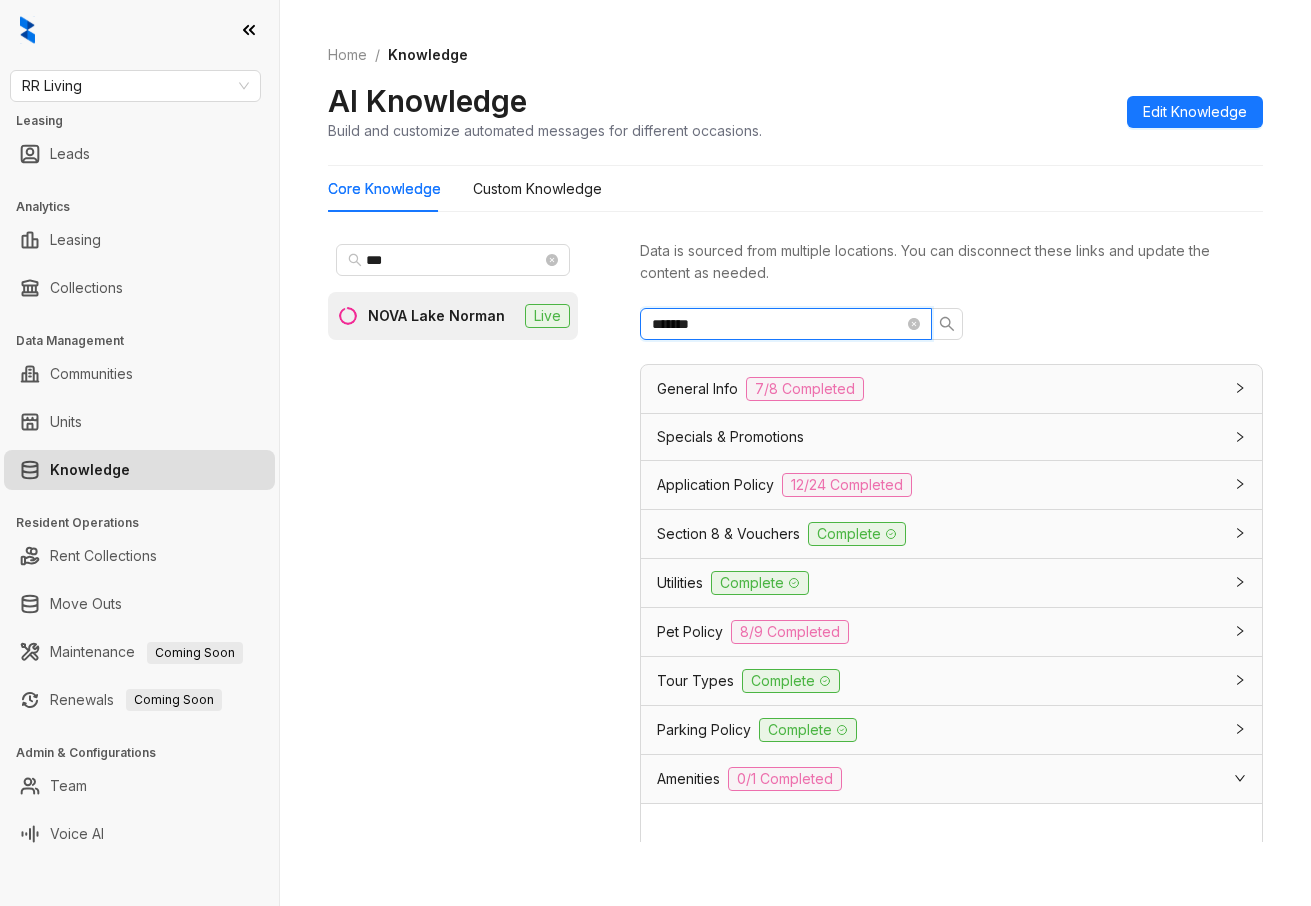 drag, startPoint x: 847, startPoint y: 316, endPoint x: 566, endPoint y: 311, distance: 281.0445 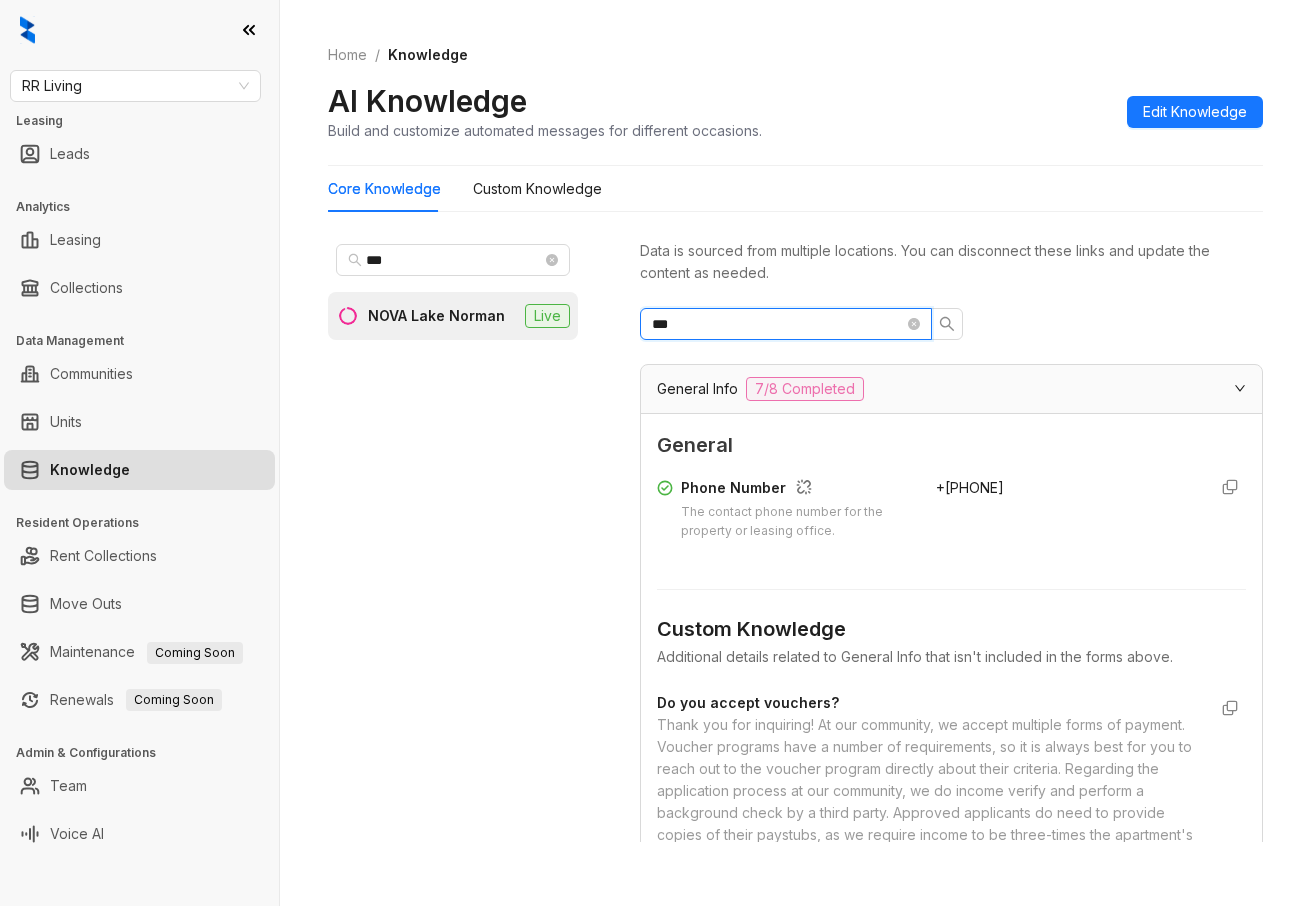 type on "***" 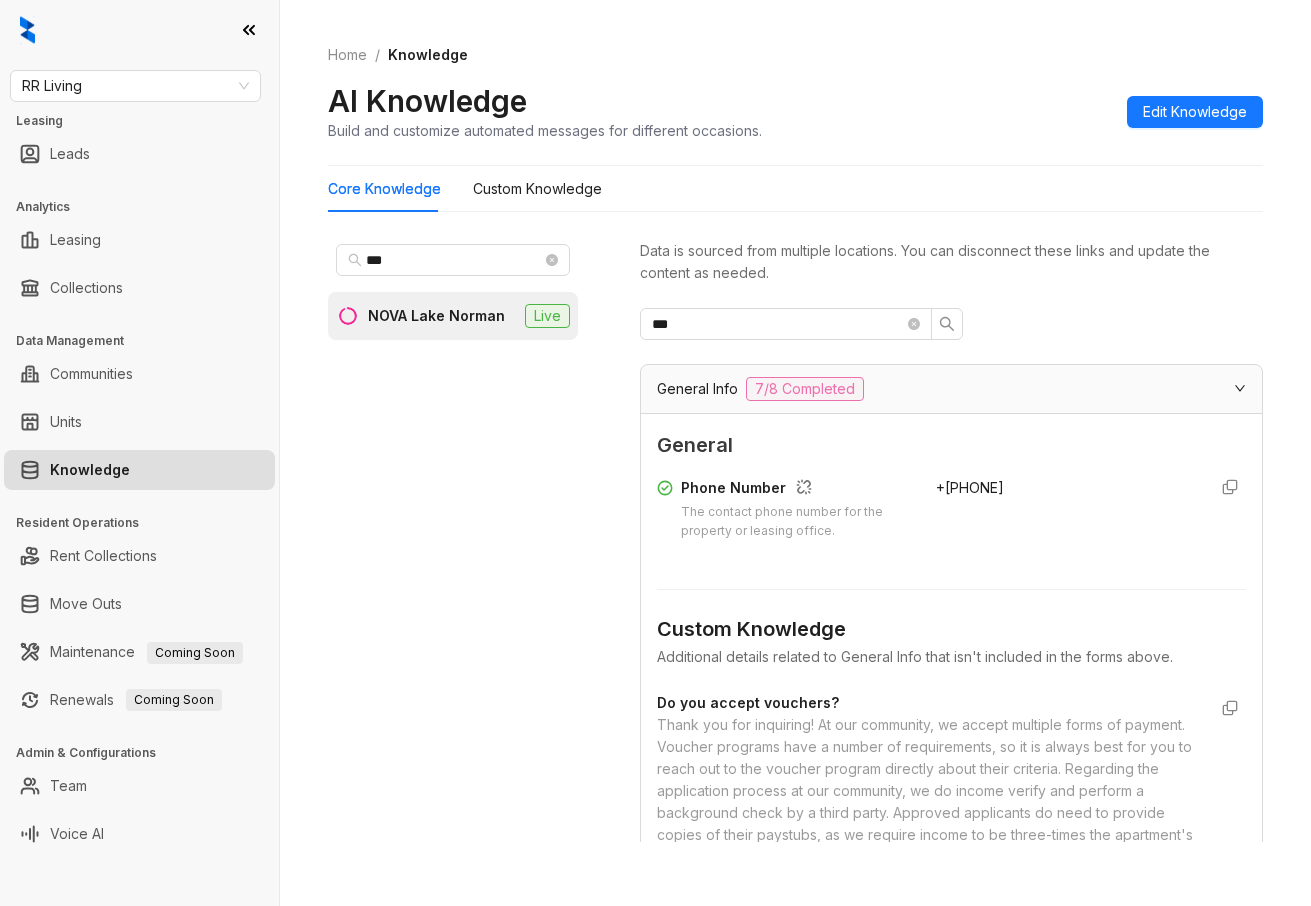 drag, startPoint x: 1061, startPoint y: 477, endPoint x: 925, endPoint y: 482, distance: 136.09187 